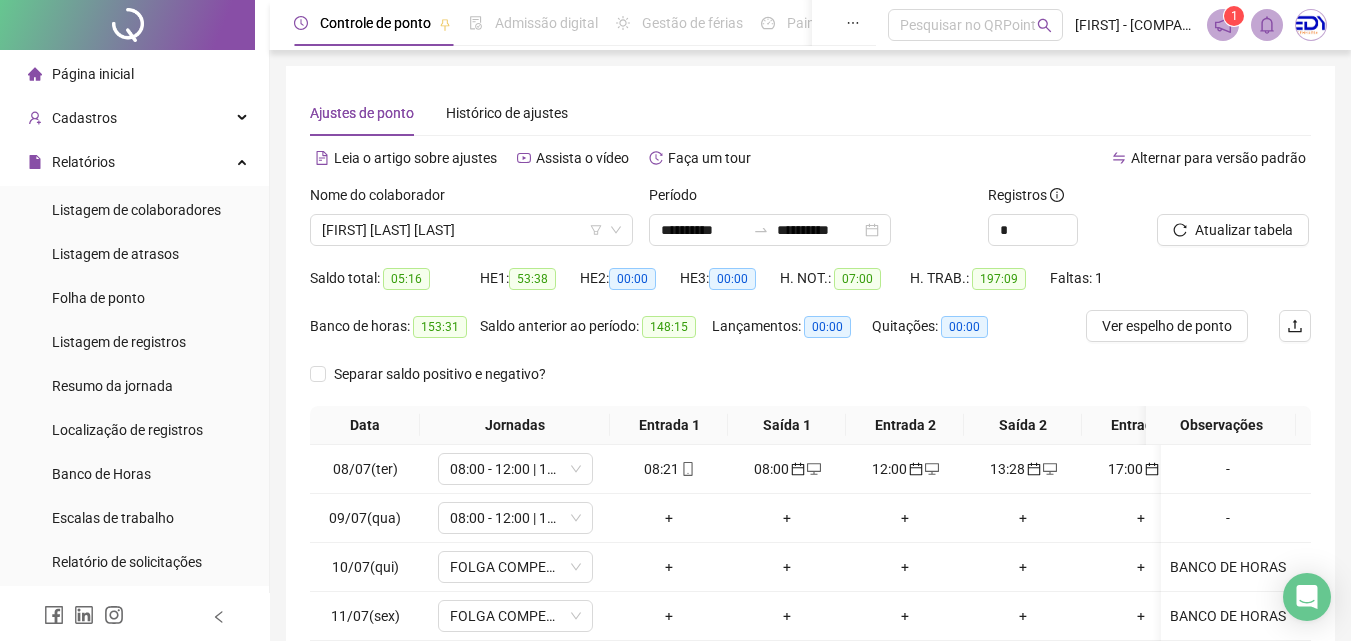 scroll, scrollTop: 19, scrollLeft: 0, axis: vertical 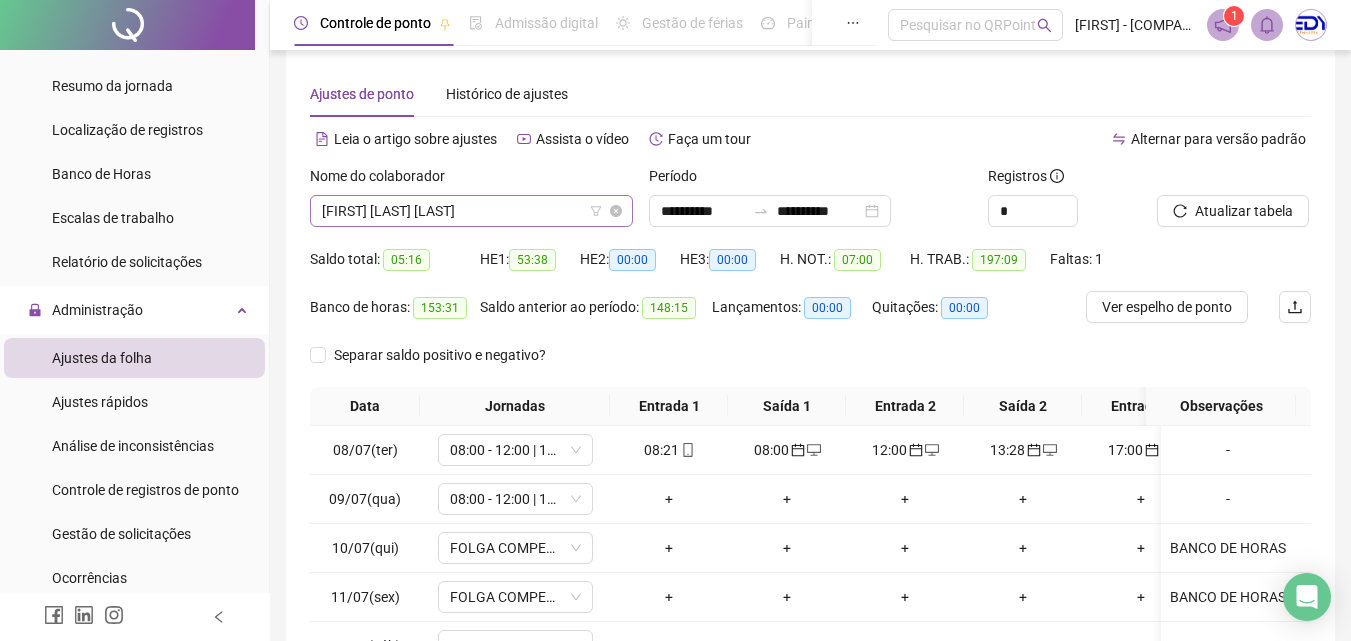 click on "[FIRST] [LAST] [LAST]" at bounding box center (471, 211) 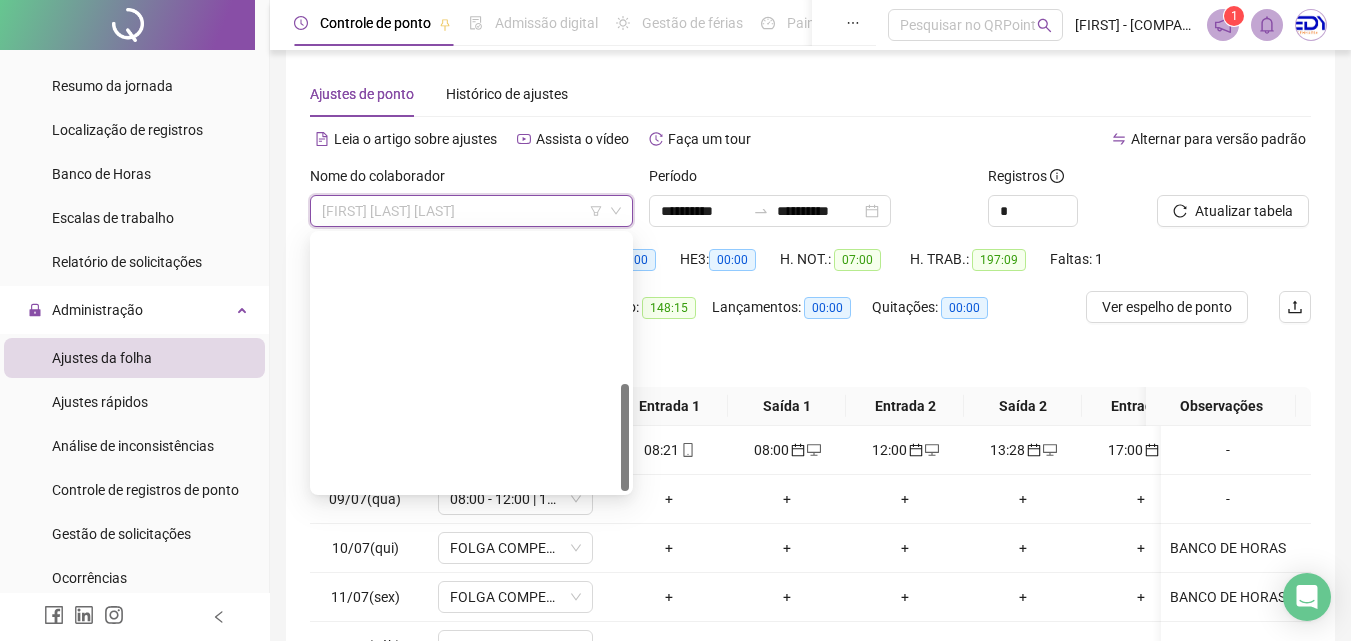 click on "[FIRST] [LAST] [LAST]" at bounding box center [471, 827] 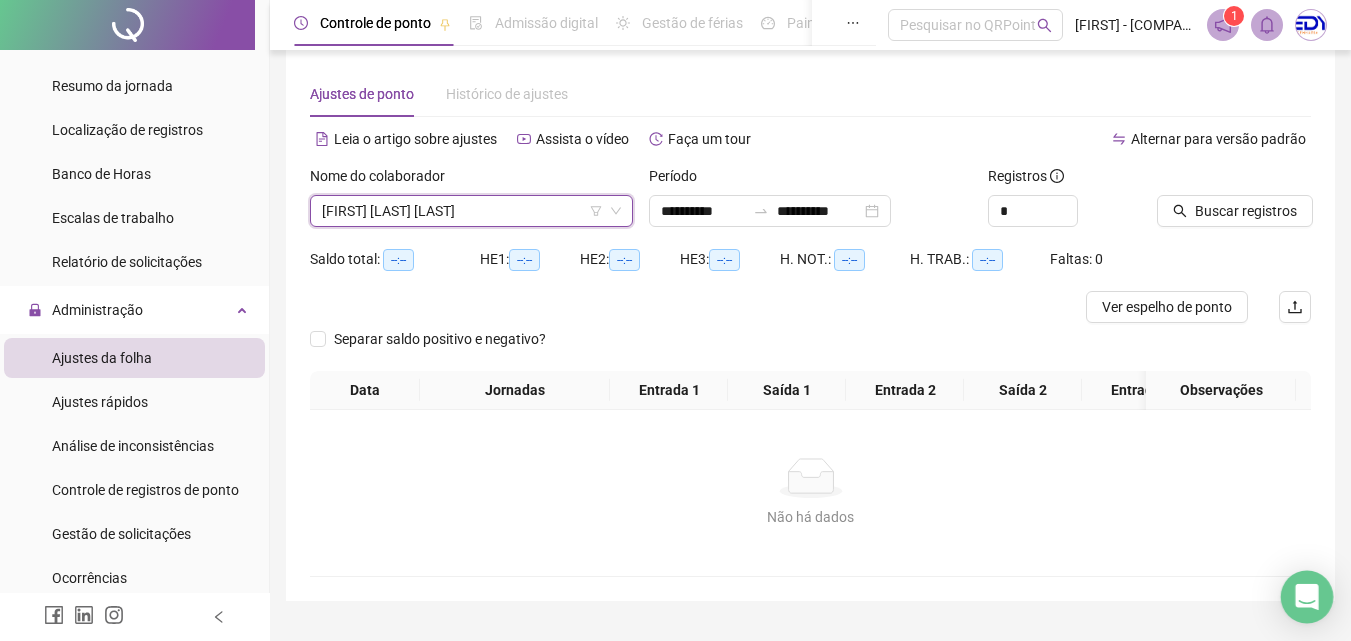 click 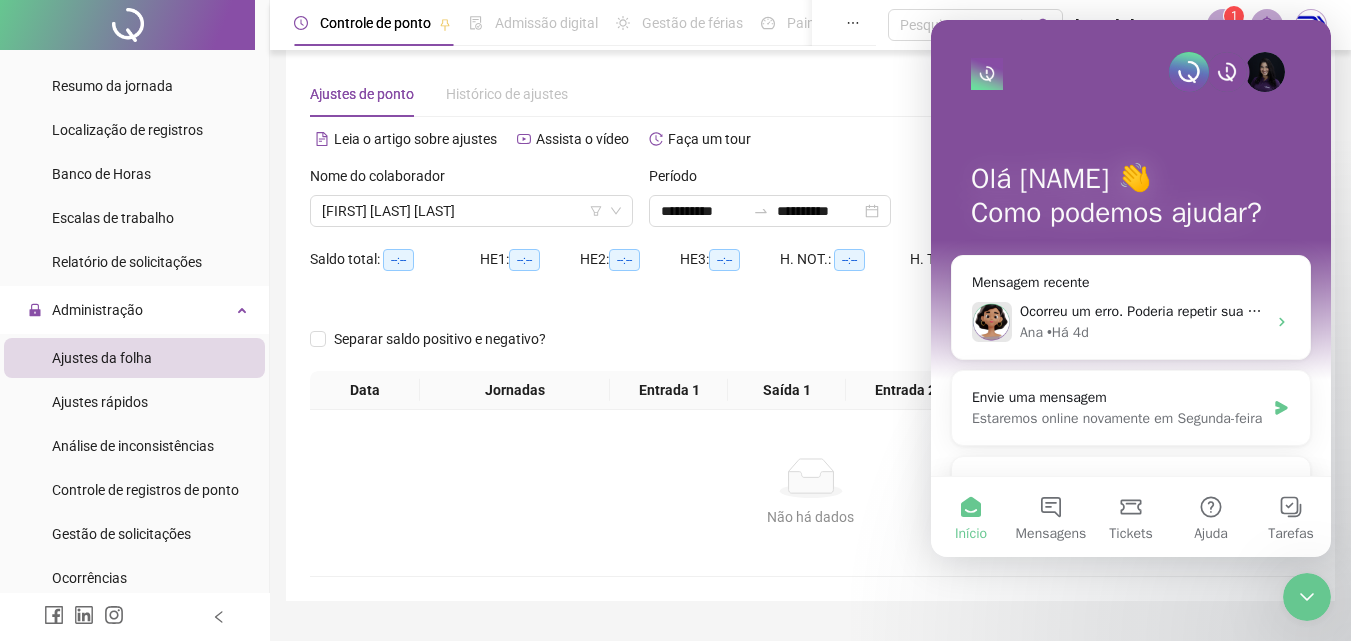 scroll, scrollTop: 0, scrollLeft: 0, axis: both 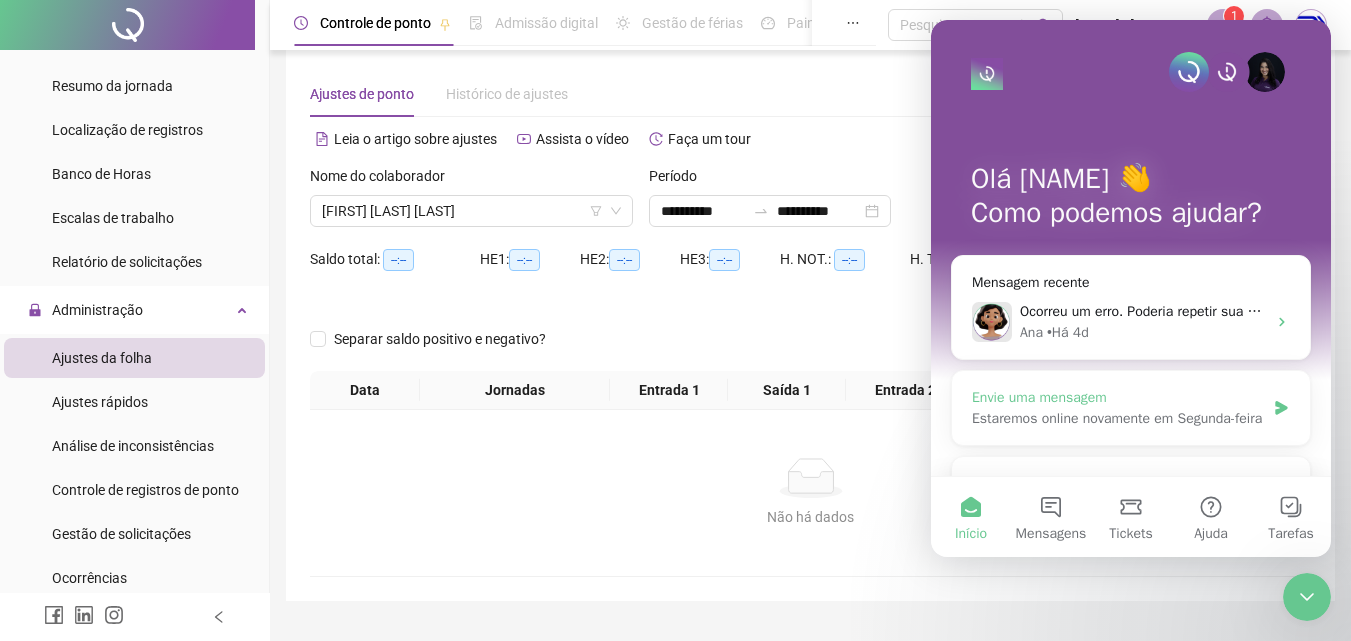 click 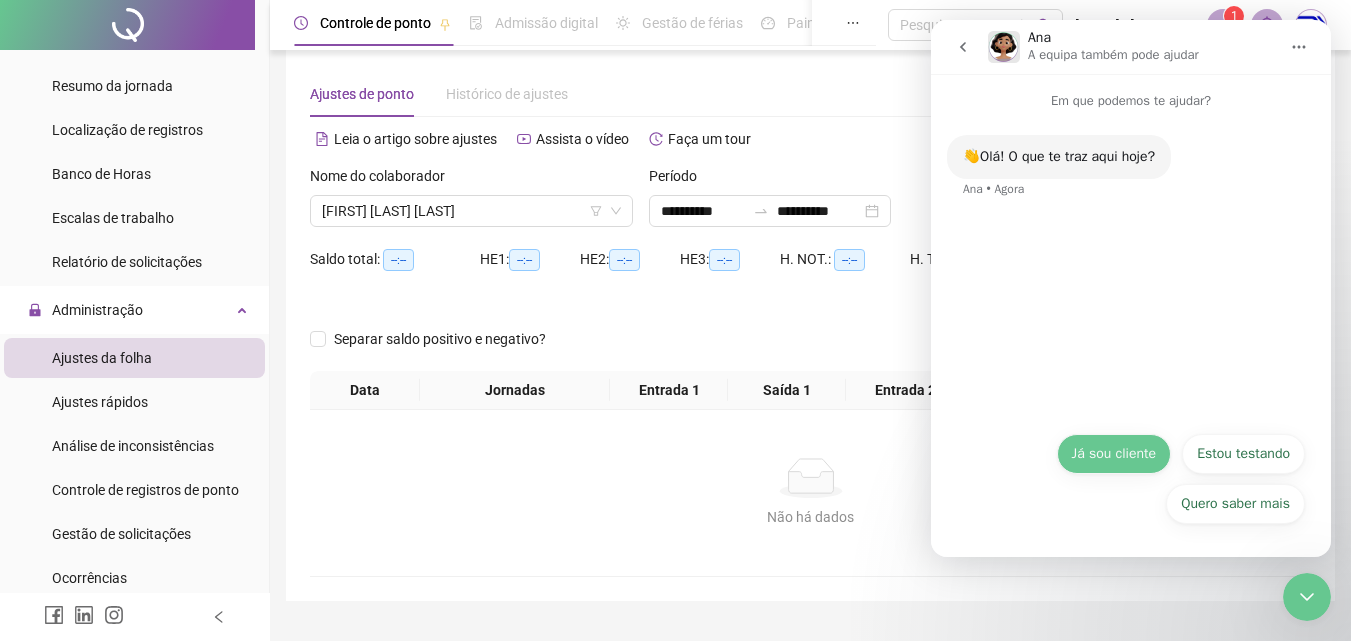 click on "Já sou cliente" at bounding box center [1114, 454] 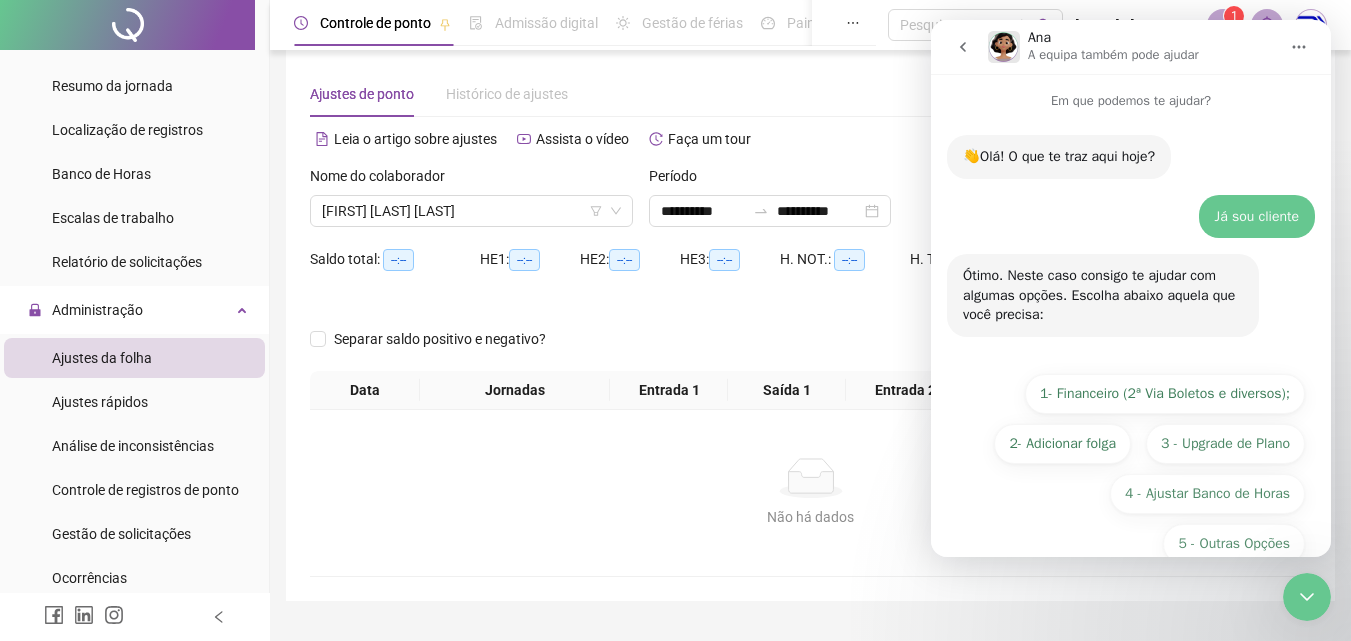 scroll, scrollTop: 40, scrollLeft: 0, axis: vertical 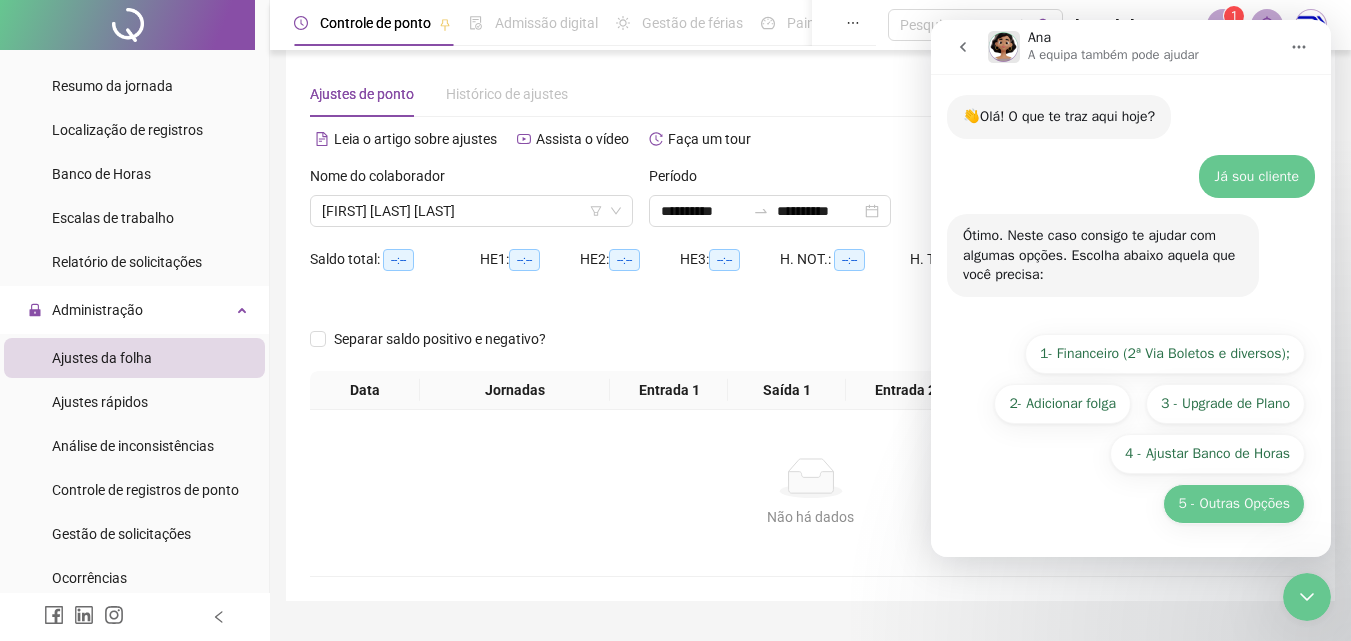 click on "5 - Outras Opções" at bounding box center [1234, 504] 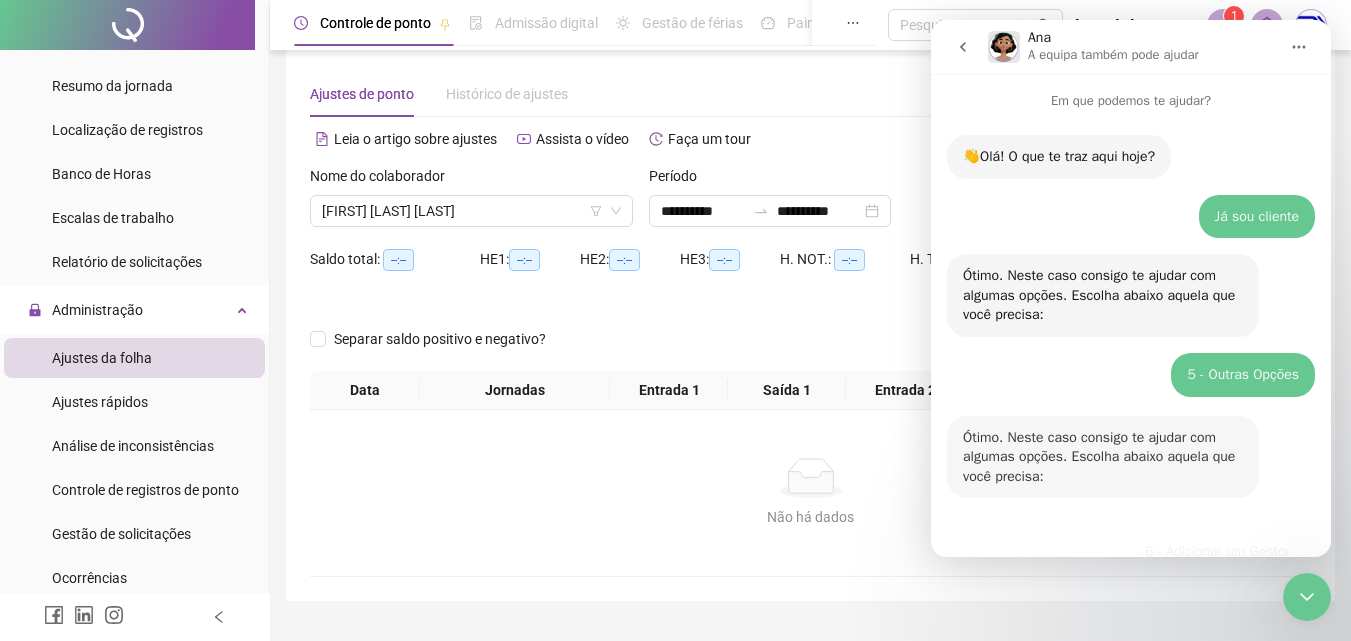 scroll, scrollTop: 316, scrollLeft: 0, axis: vertical 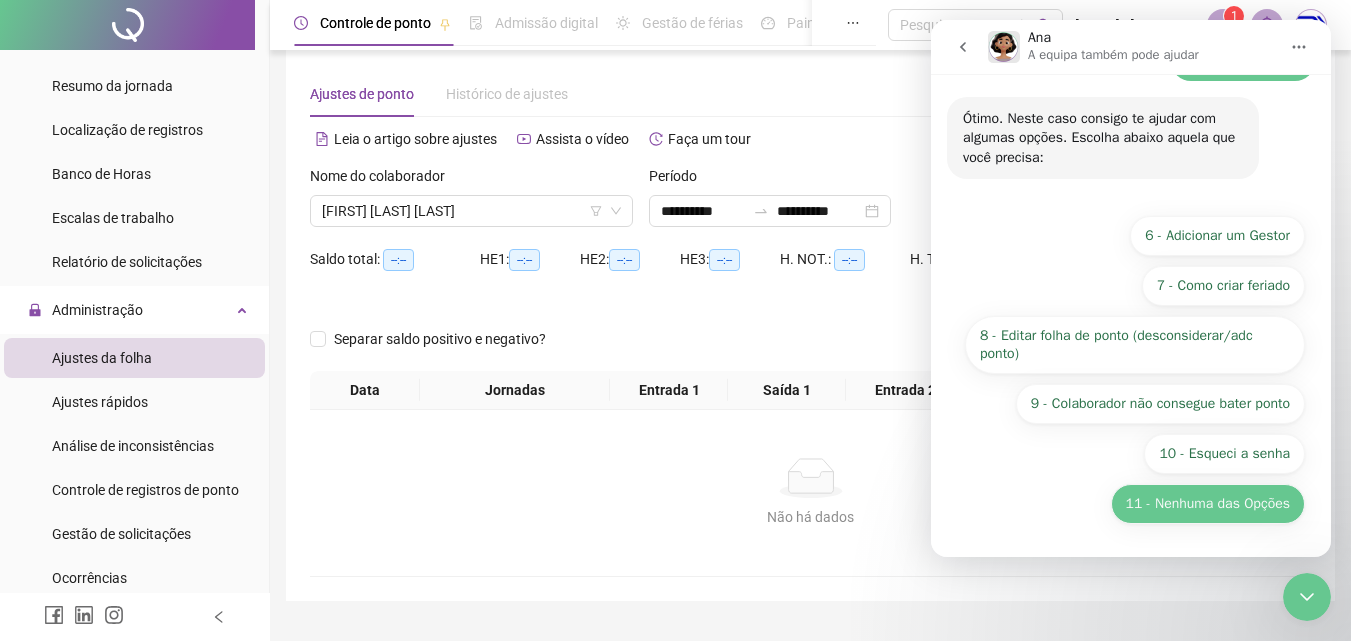 click on "11 - Nenhuma das Opções" at bounding box center [1208, 504] 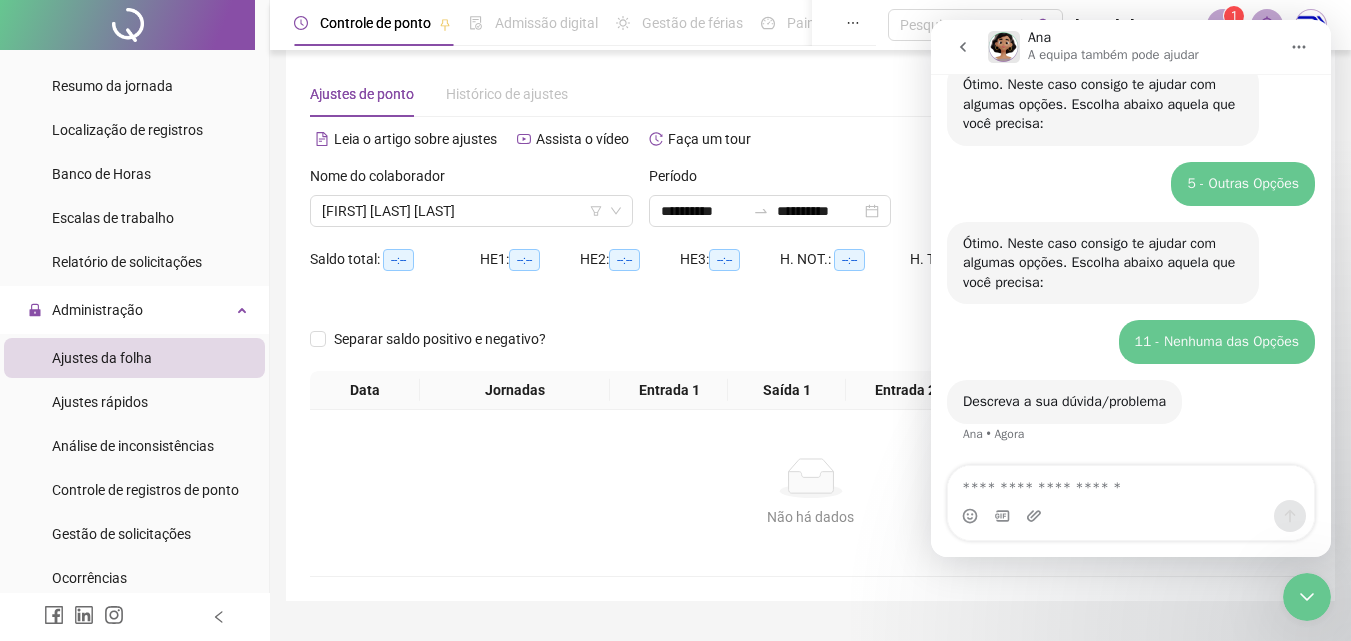 scroll, scrollTop: 281, scrollLeft: 0, axis: vertical 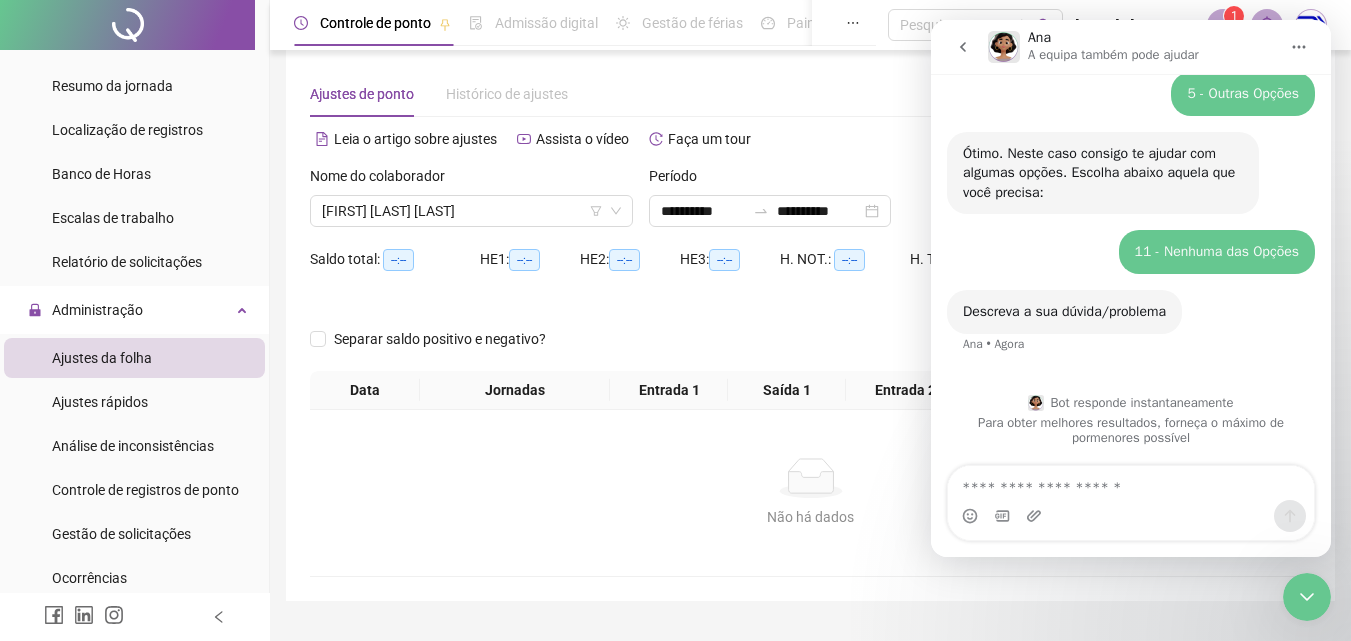 click at bounding box center (1131, 483) 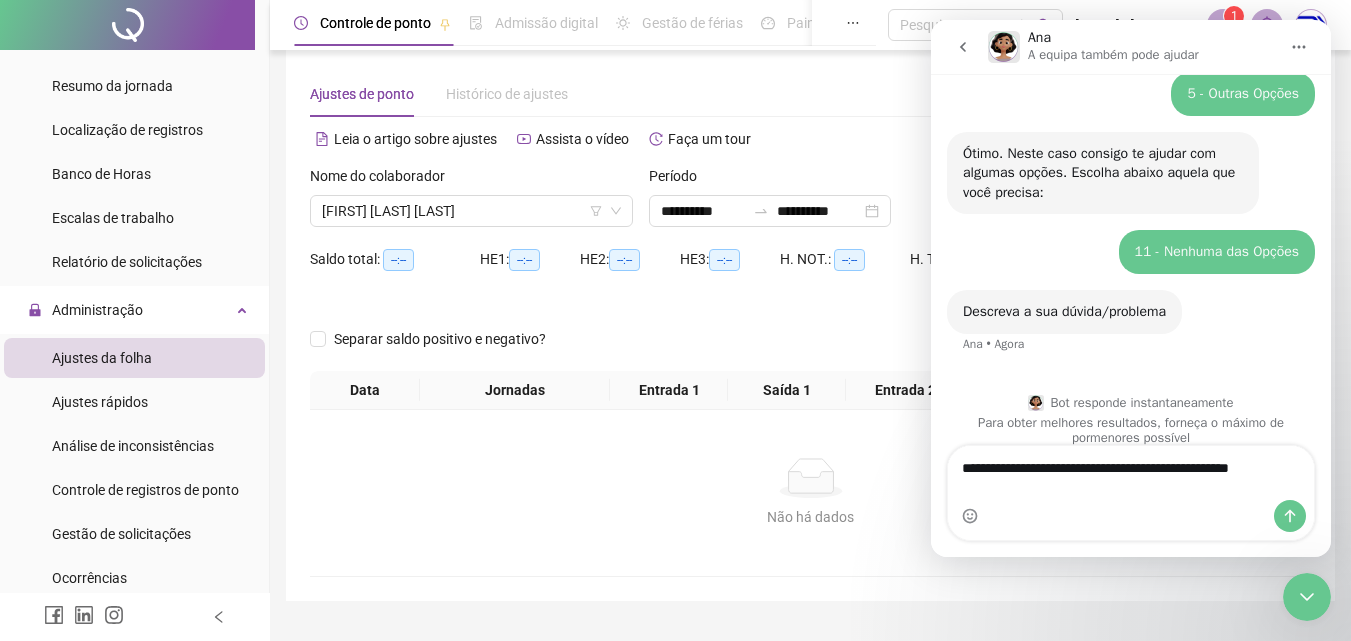 scroll, scrollTop: 301, scrollLeft: 0, axis: vertical 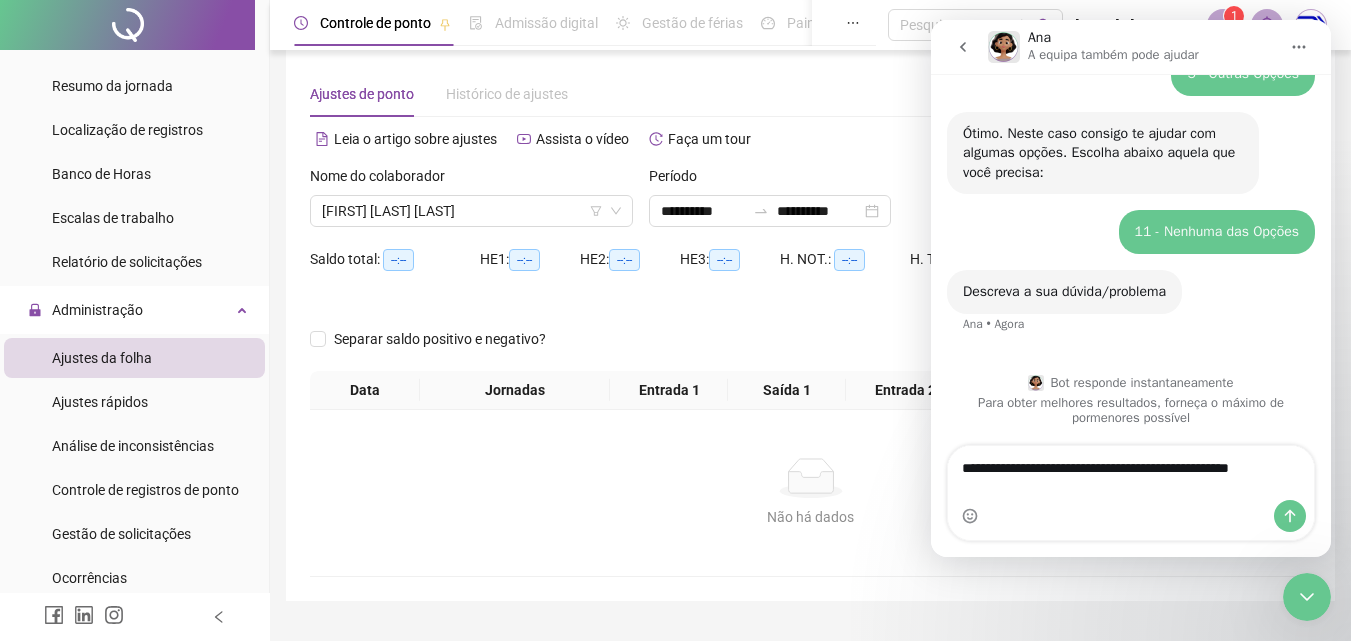 type on "**********" 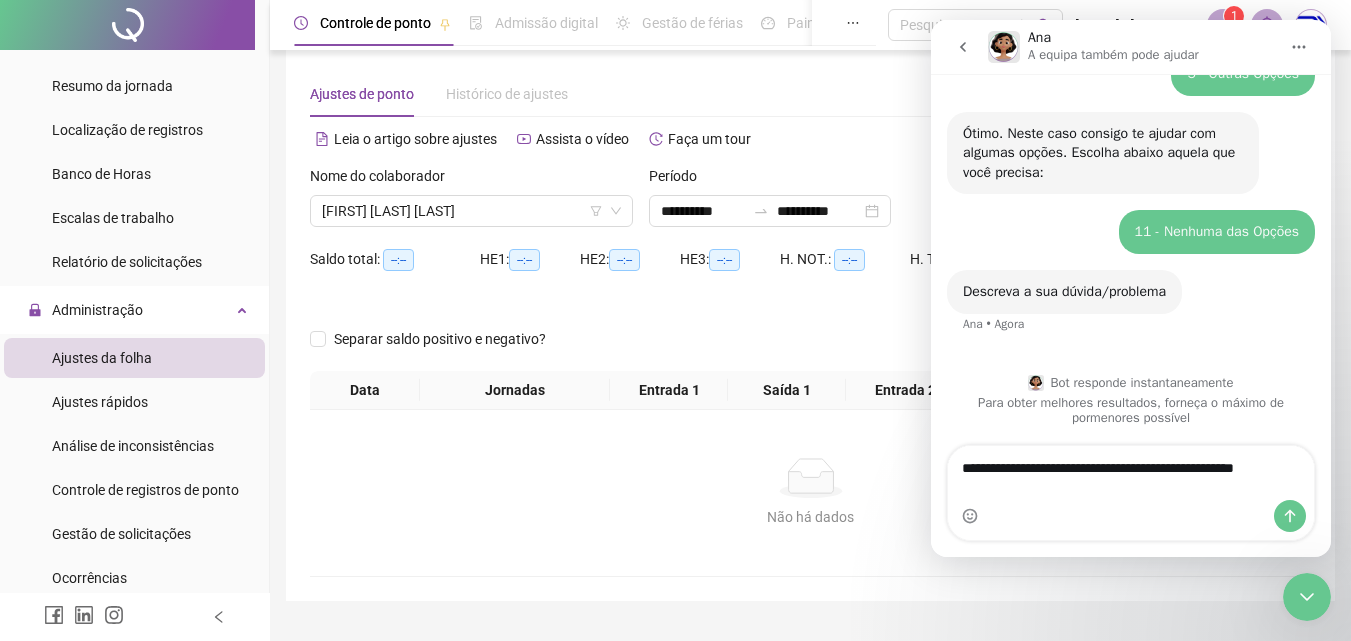 type 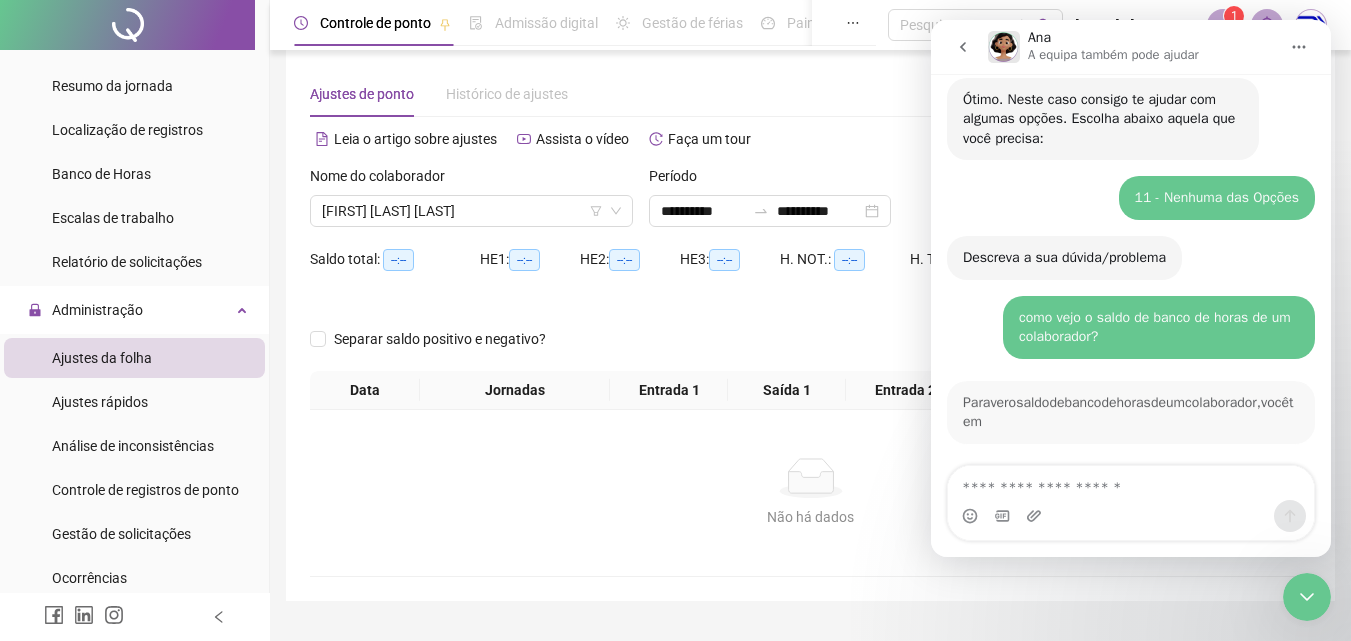 scroll, scrollTop: 562, scrollLeft: 0, axis: vertical 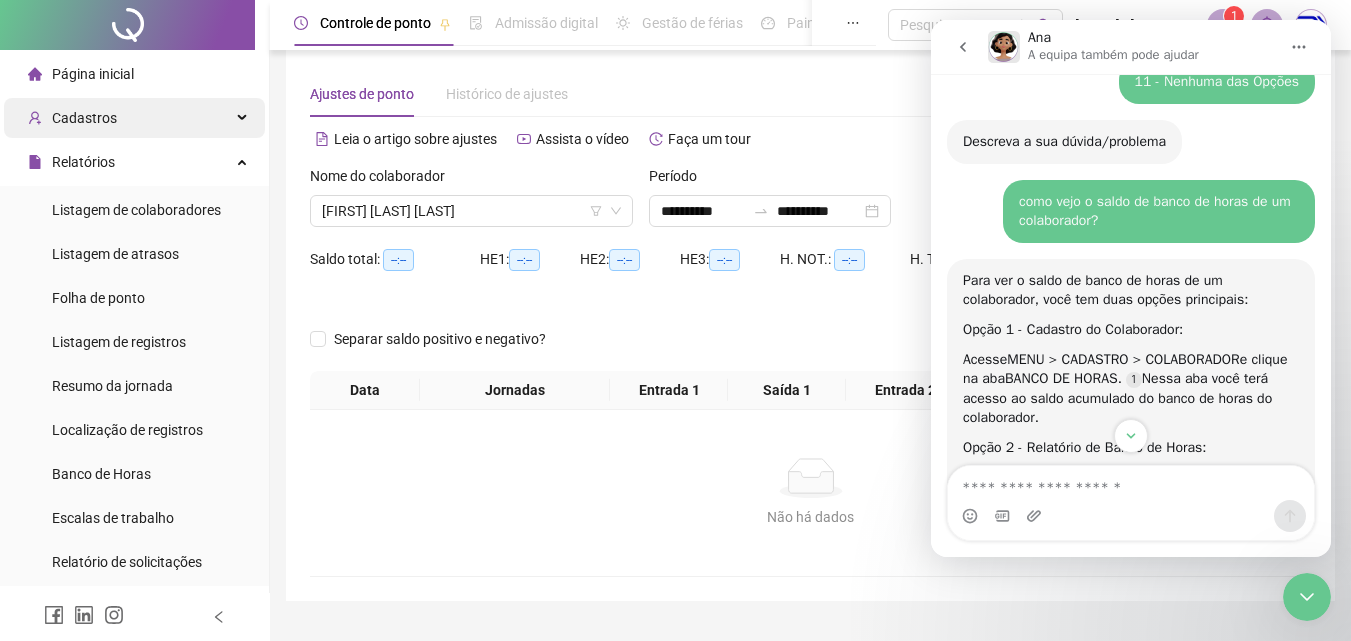 click on "Cadastros" at bounding box center (134, 118) 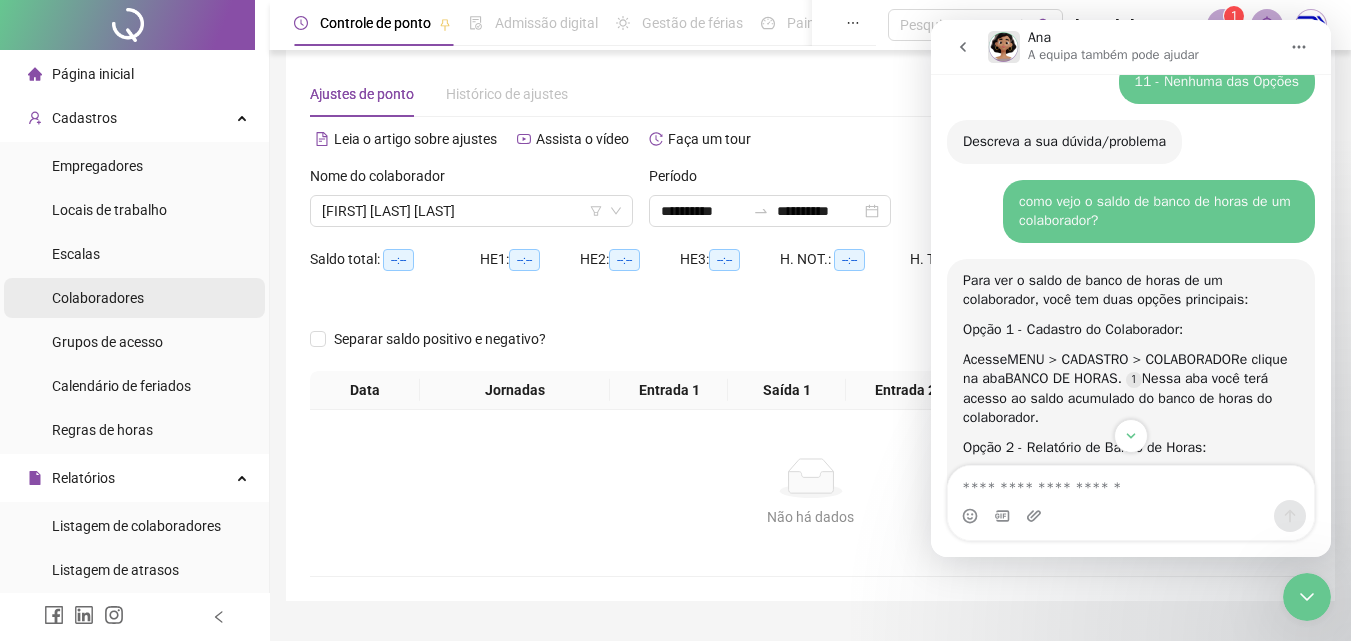 click on "Colaboradores" at bounding box center (134, 298) 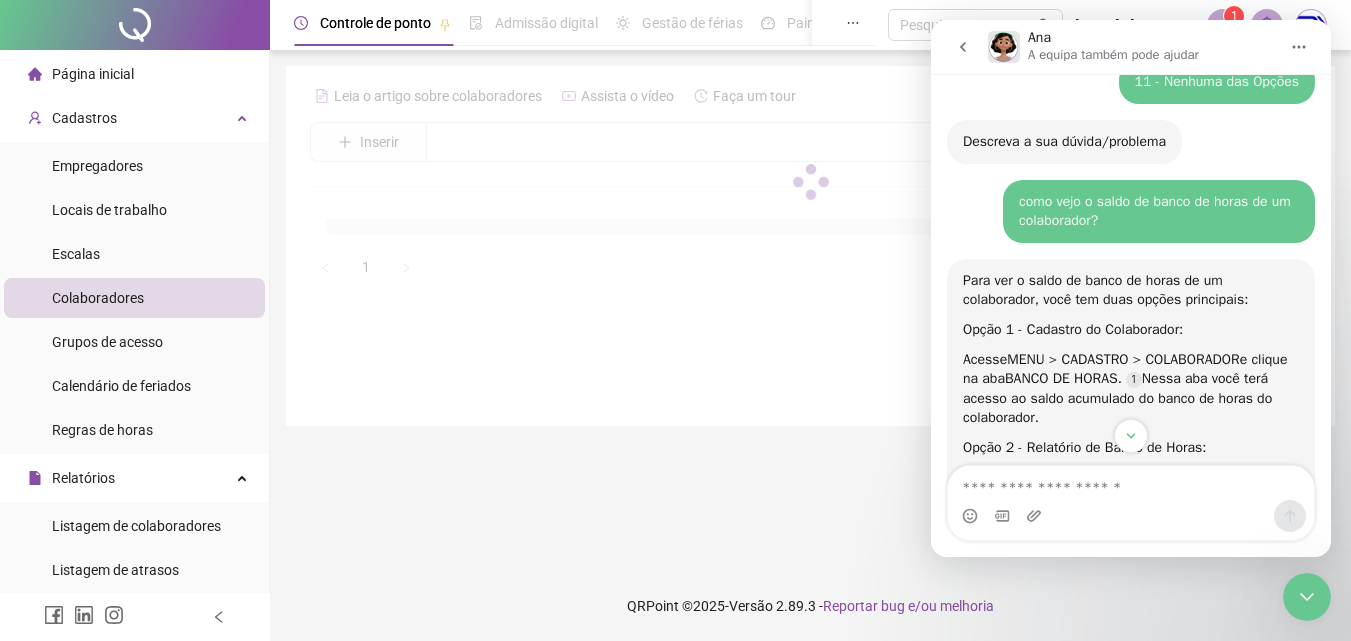 scroll, scrollTop: 0, scrollLeft: 0, axis: both 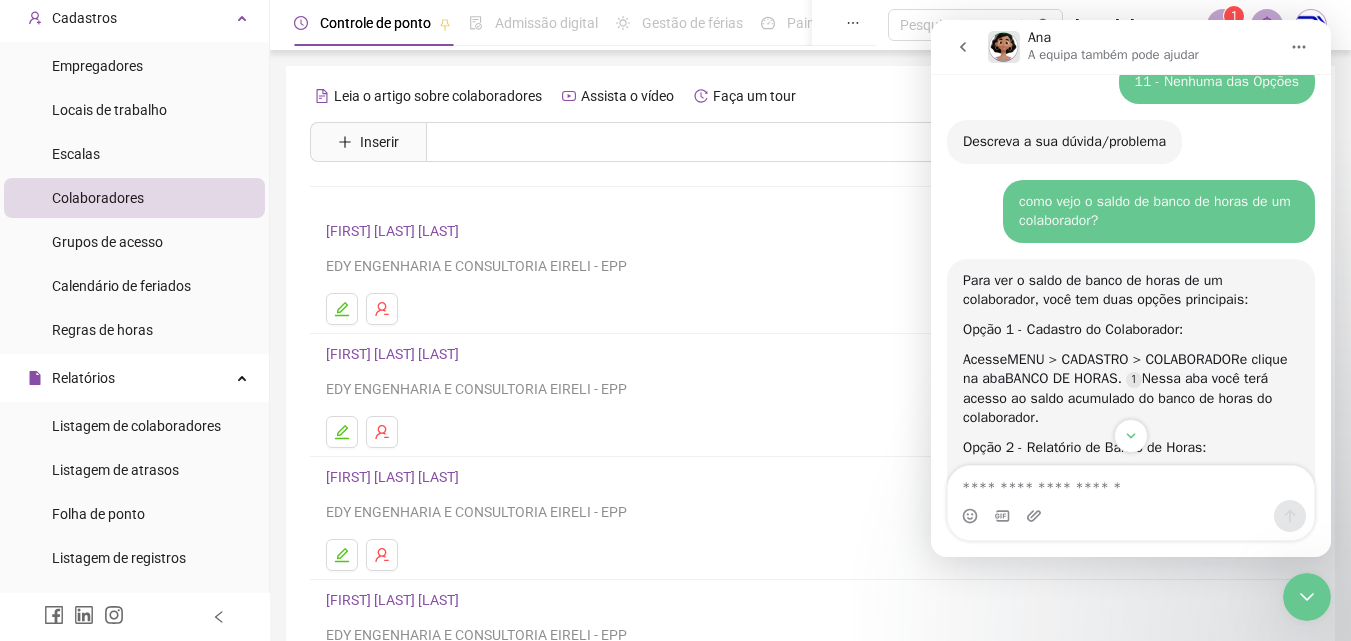 click 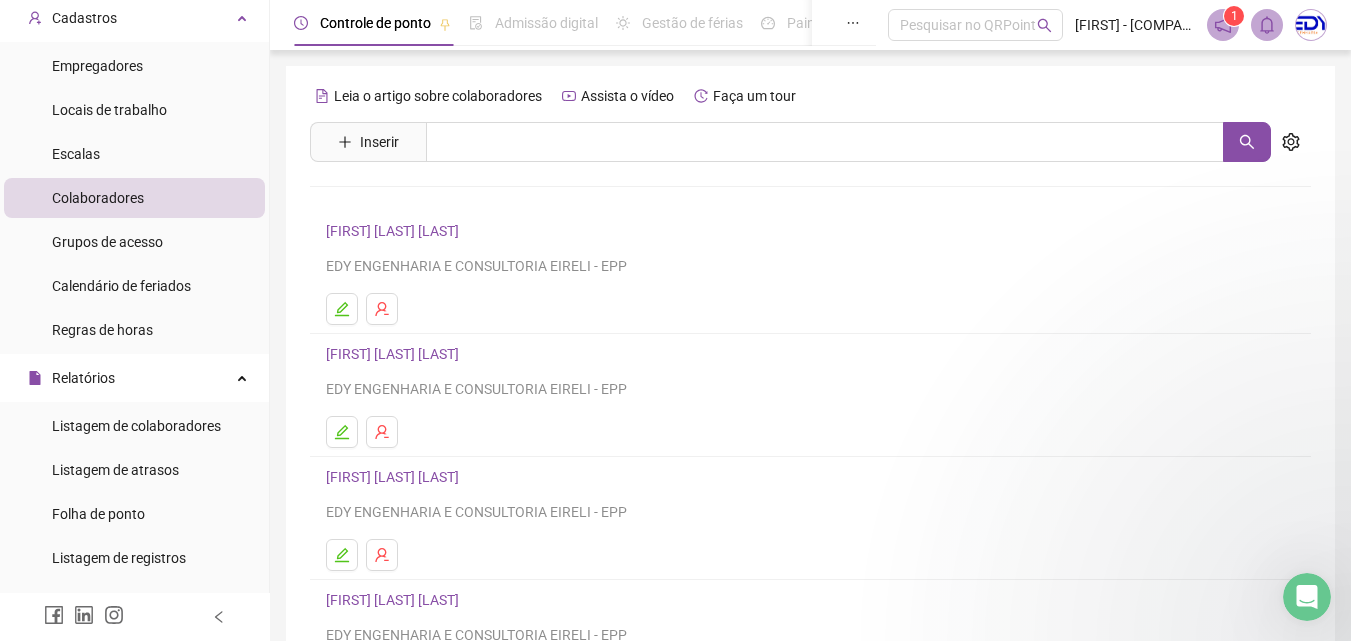 scroll, scrollTop: 0, scrollLeft: 0, axis: both 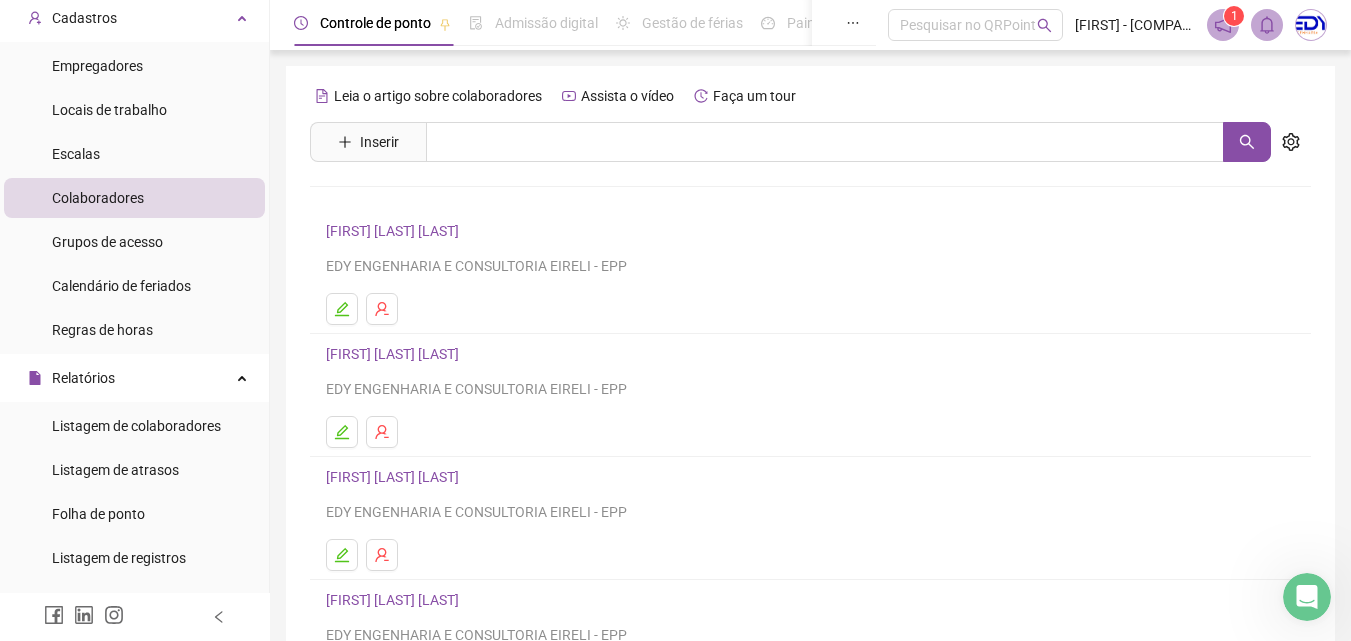 click on "Colaboradores" at bounding box center [98, 198] 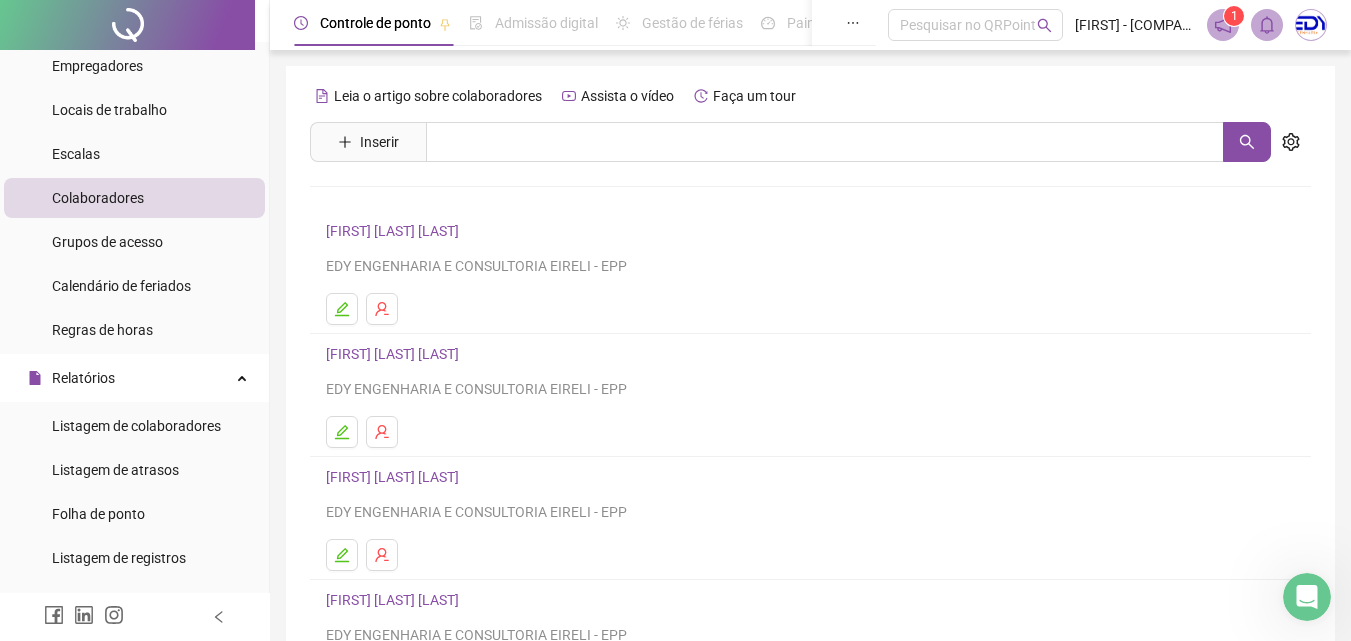 scroll, scrollTop: 326, scrollLeft: 0, axis: vertical 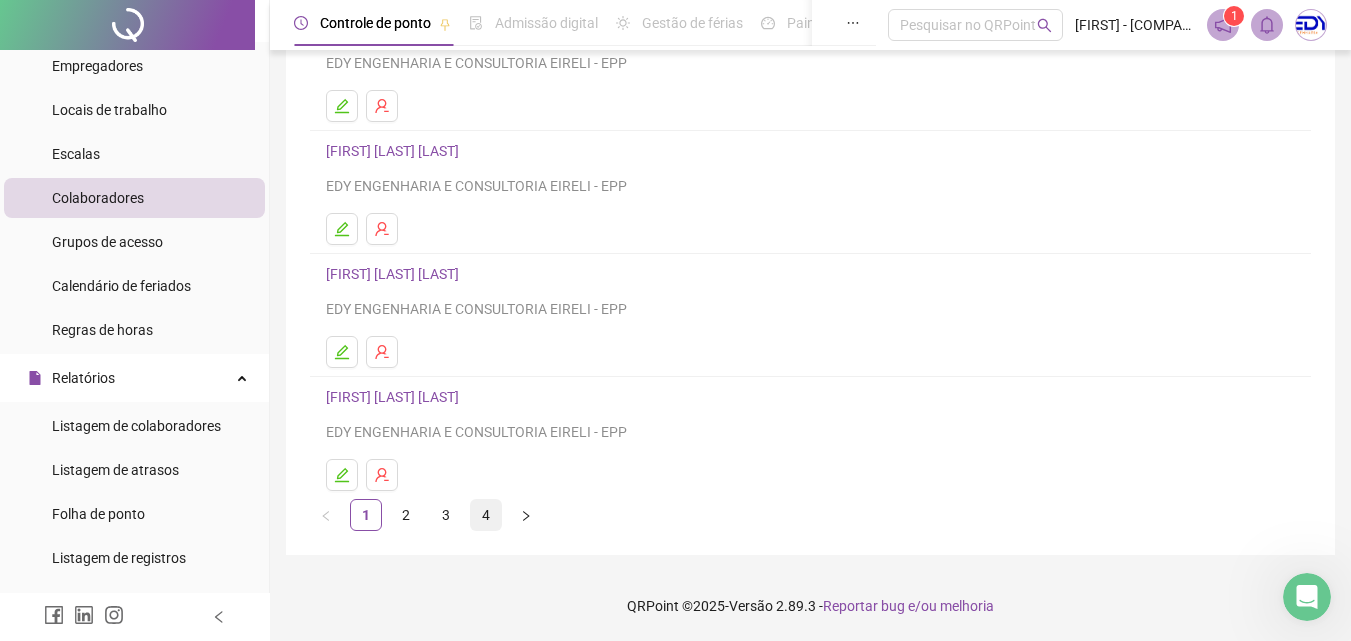 click on "4" at bounding box center [486, 515] 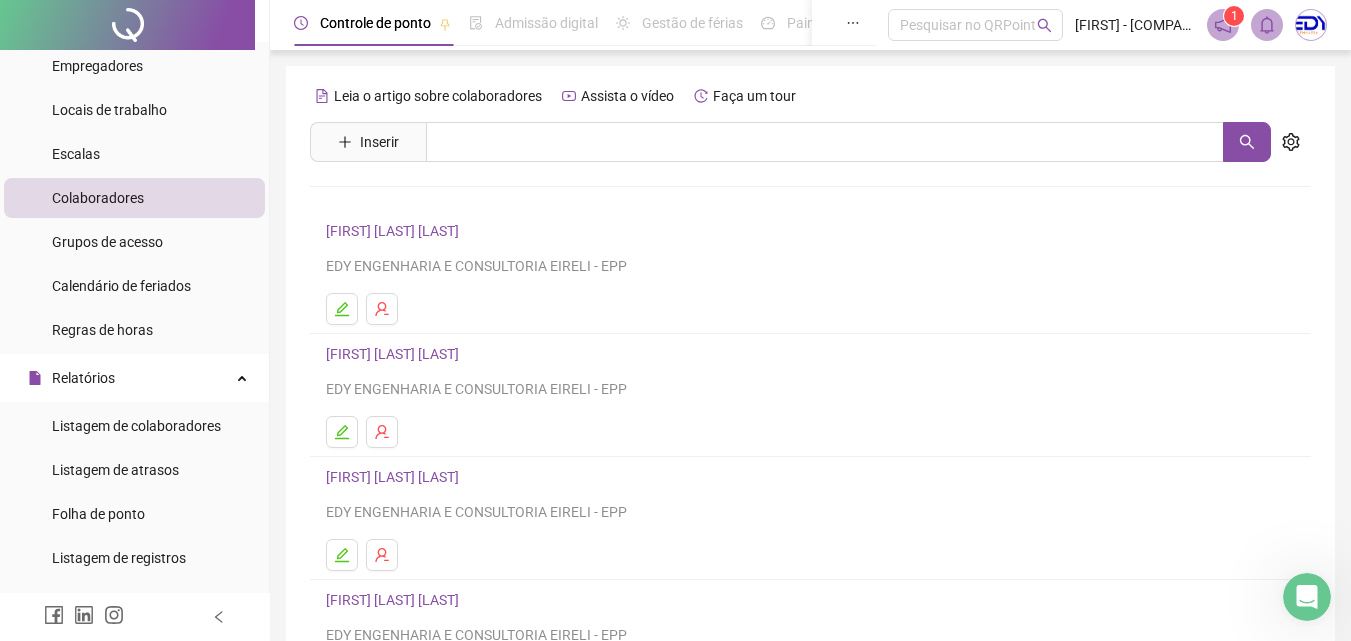 scroll, scrollTop: 203, scrollLeft: 0, axis: vertical 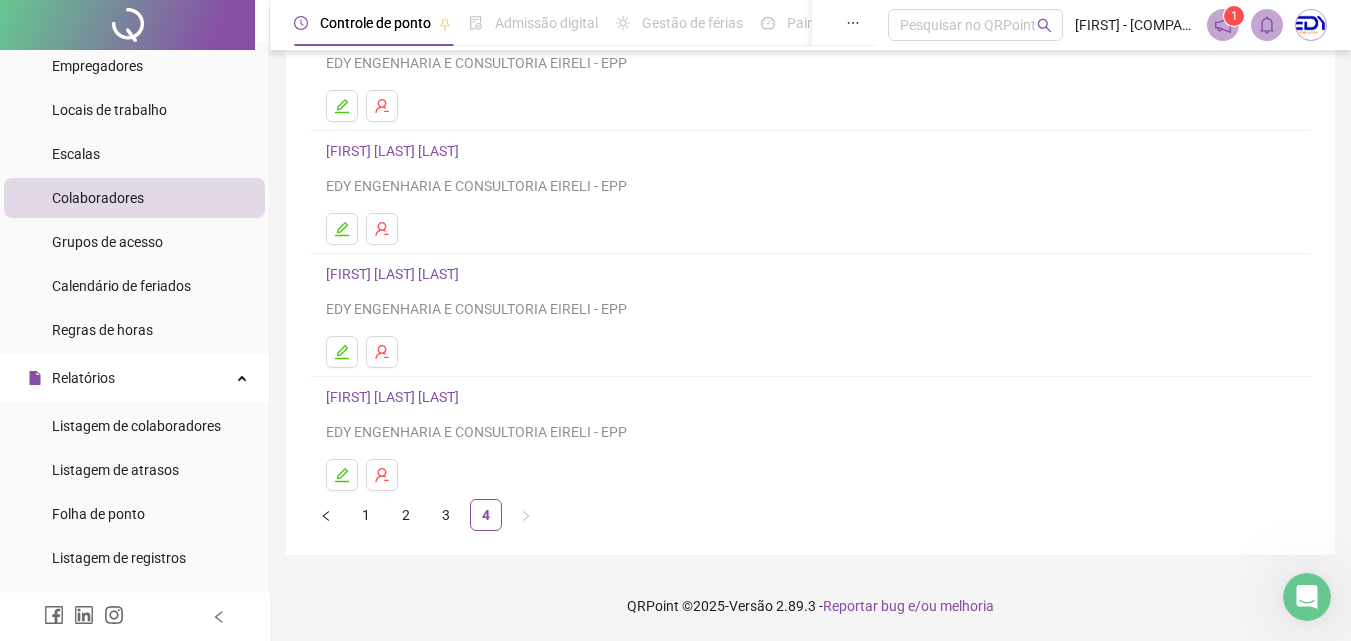 click on "[FIRST] [LAST] [LAST]" at bounding box center [395, 397] 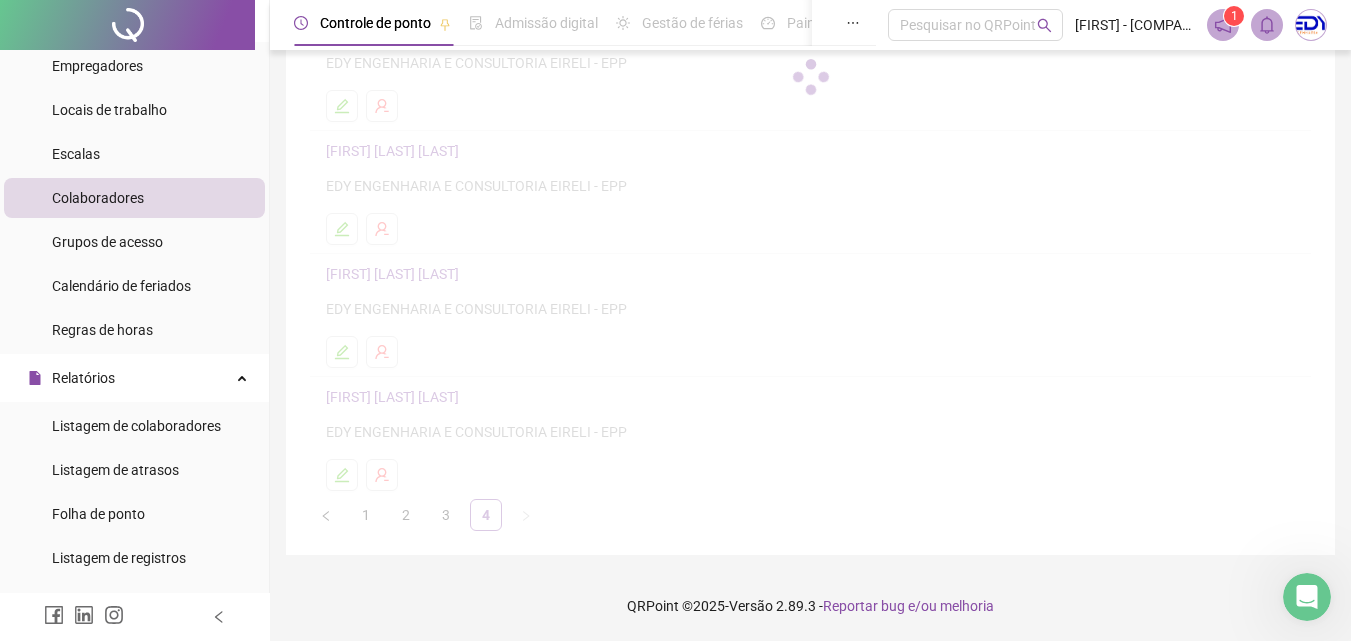 scroll, scrollTop: 213, scrollLeft: 0, axis: vertical 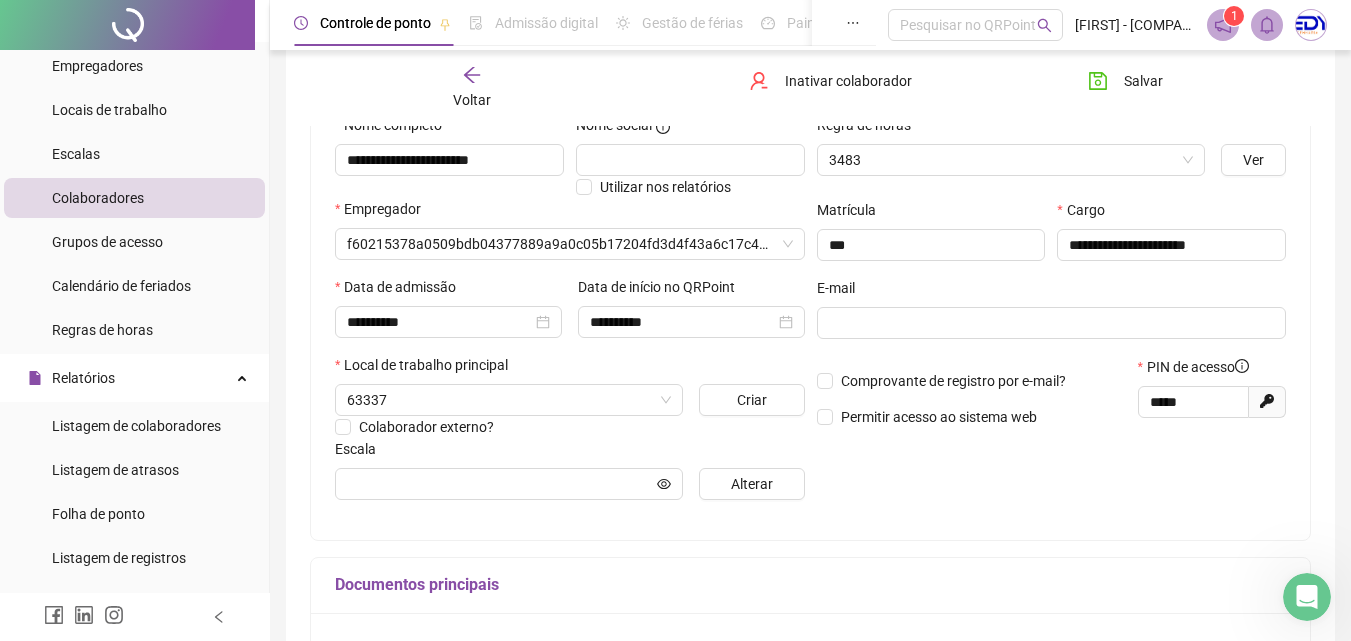 type on "**********" 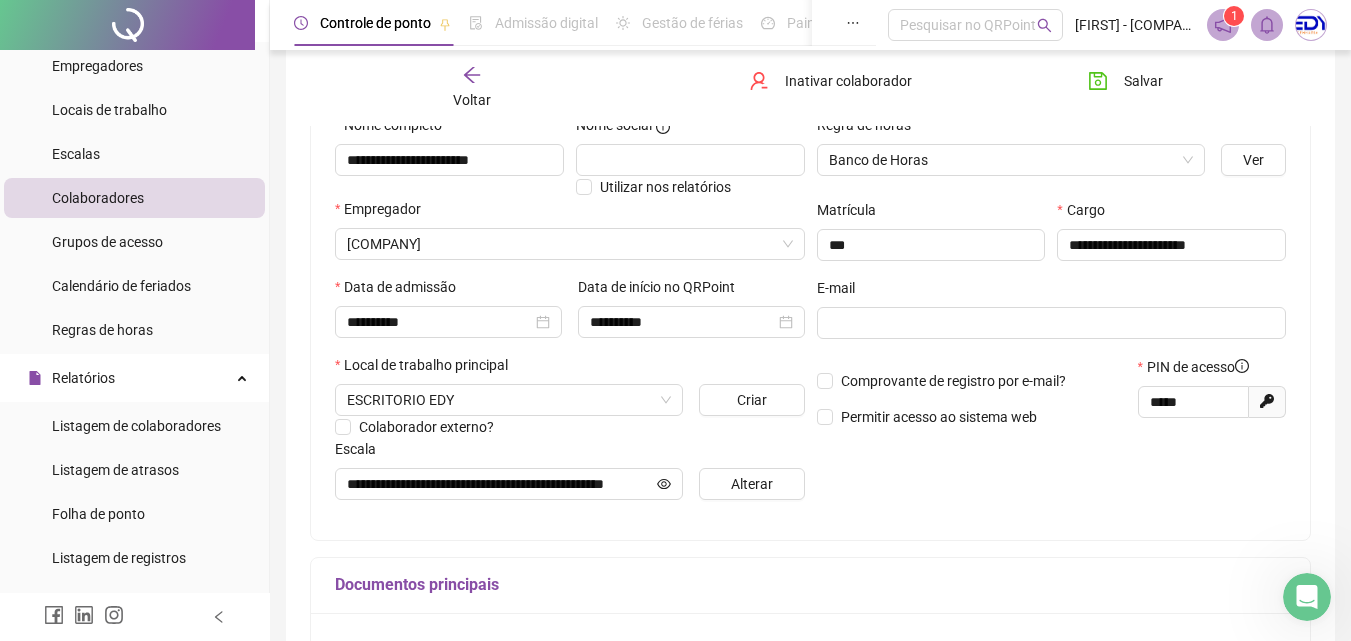 scroll, scrollTop: 0, scrollLeft: 0, axis: both 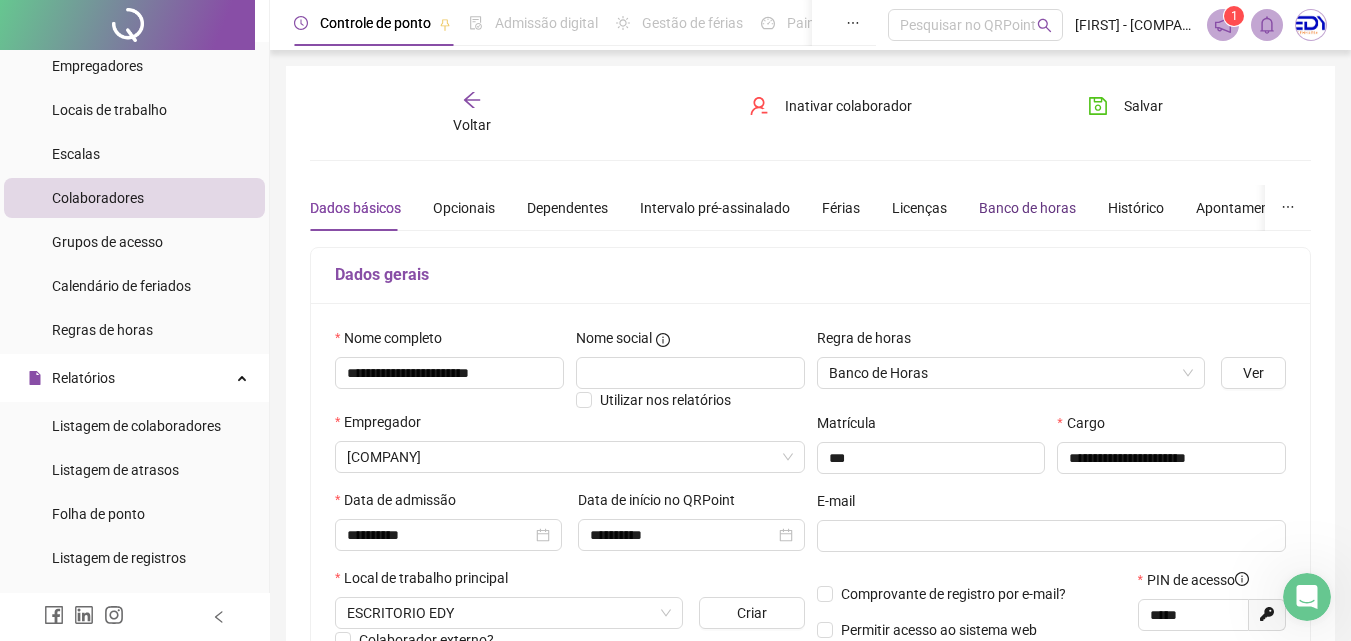 click on "Banco de horas" at bounding box center (1027, 208) 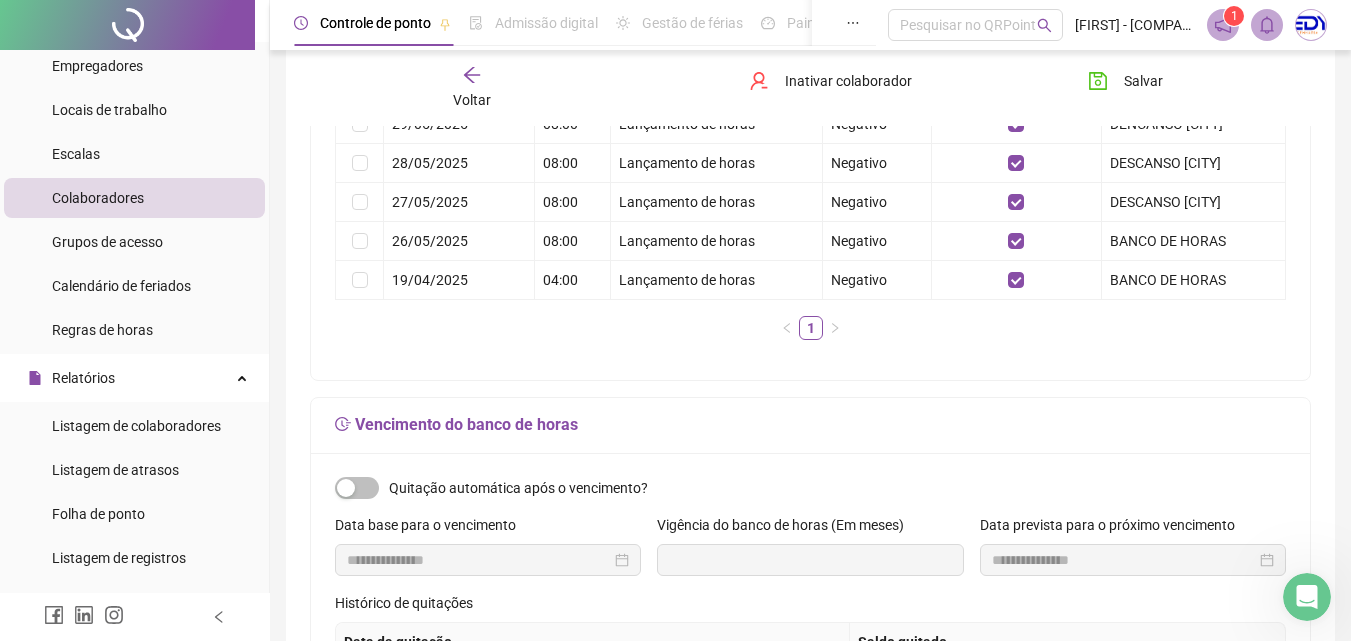 scroll, scrollTop: 1000, scrollLeft: 0, axis: vertical 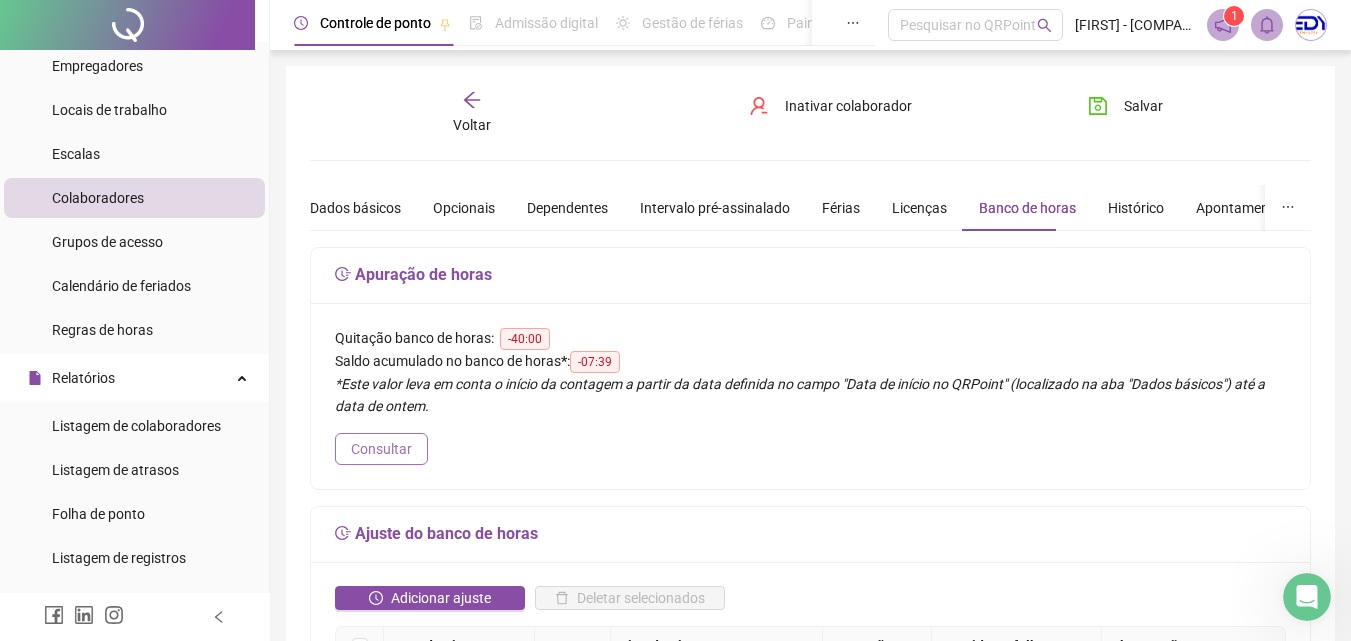 click on "Consultar" at bounding box center (381, 449) 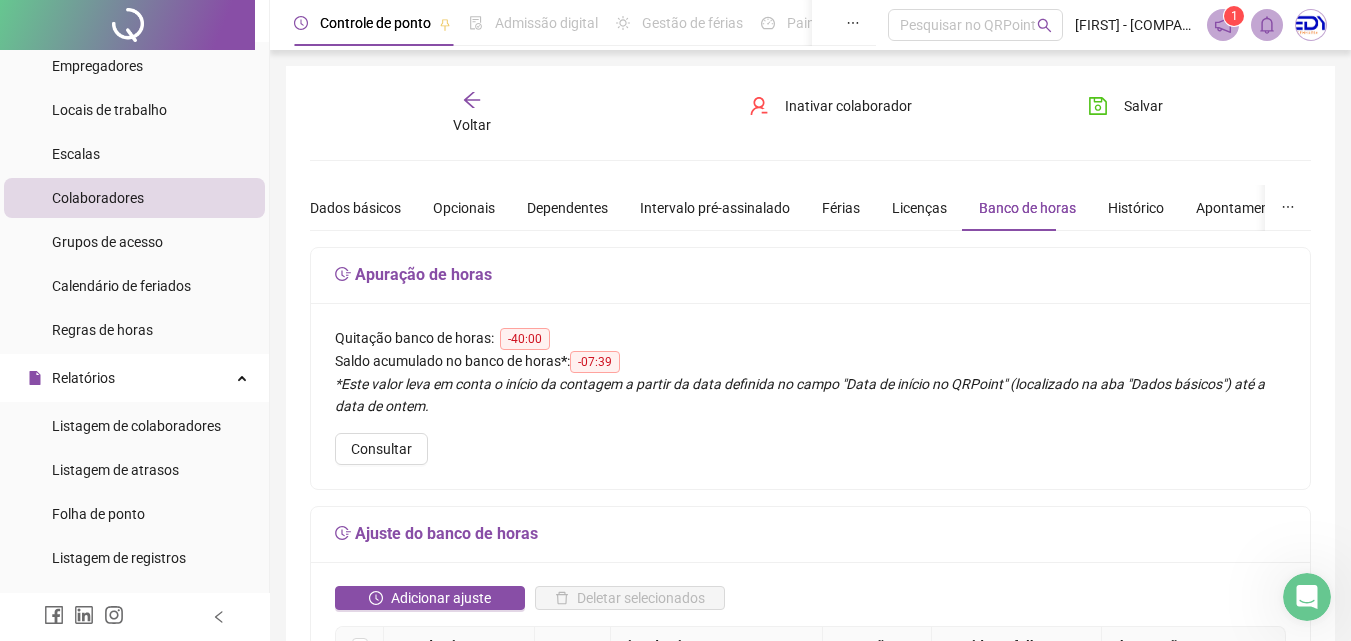 click at bounding box center [1307, 597] 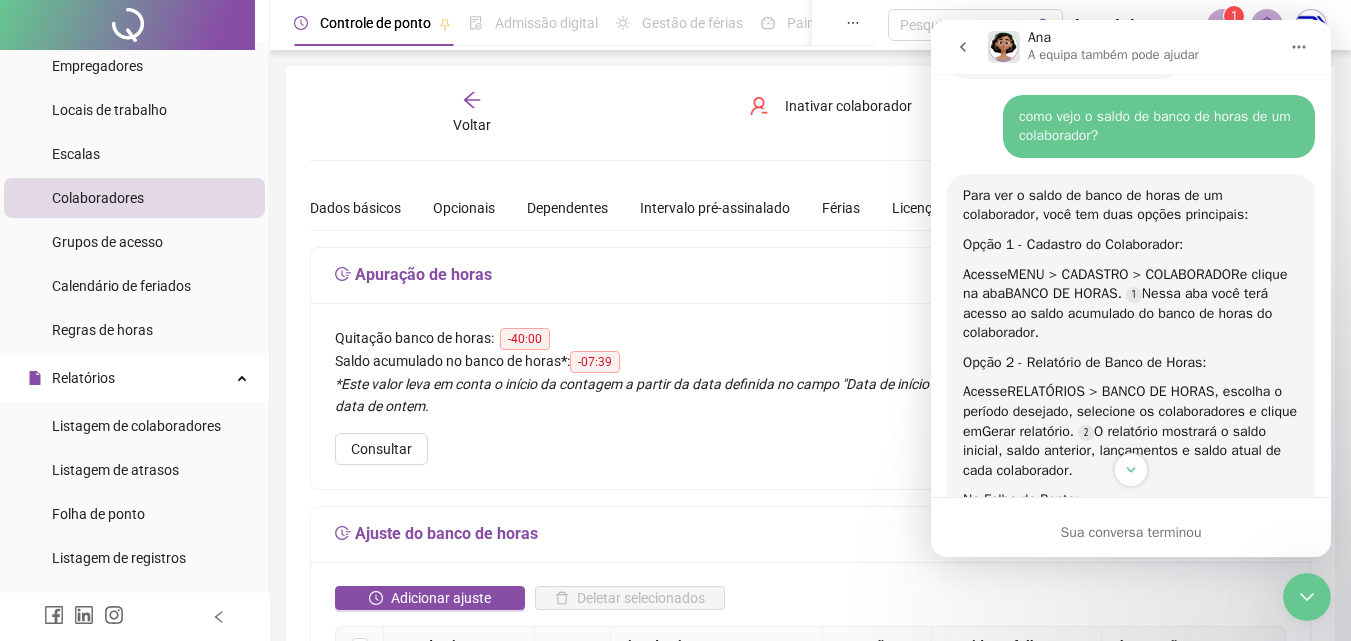 scroll, scrollTop: 636, scrollLeft: 0, axis: vertical 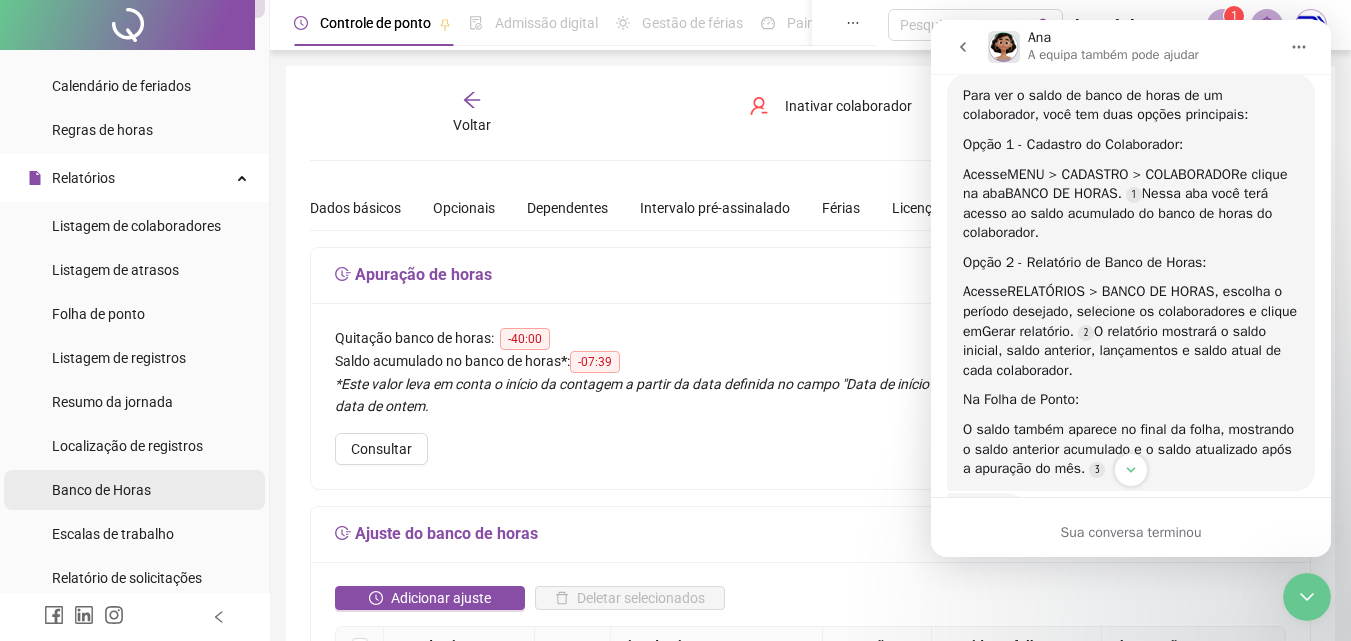 click on "Banco de Horas" at bounding box center (101, 490) 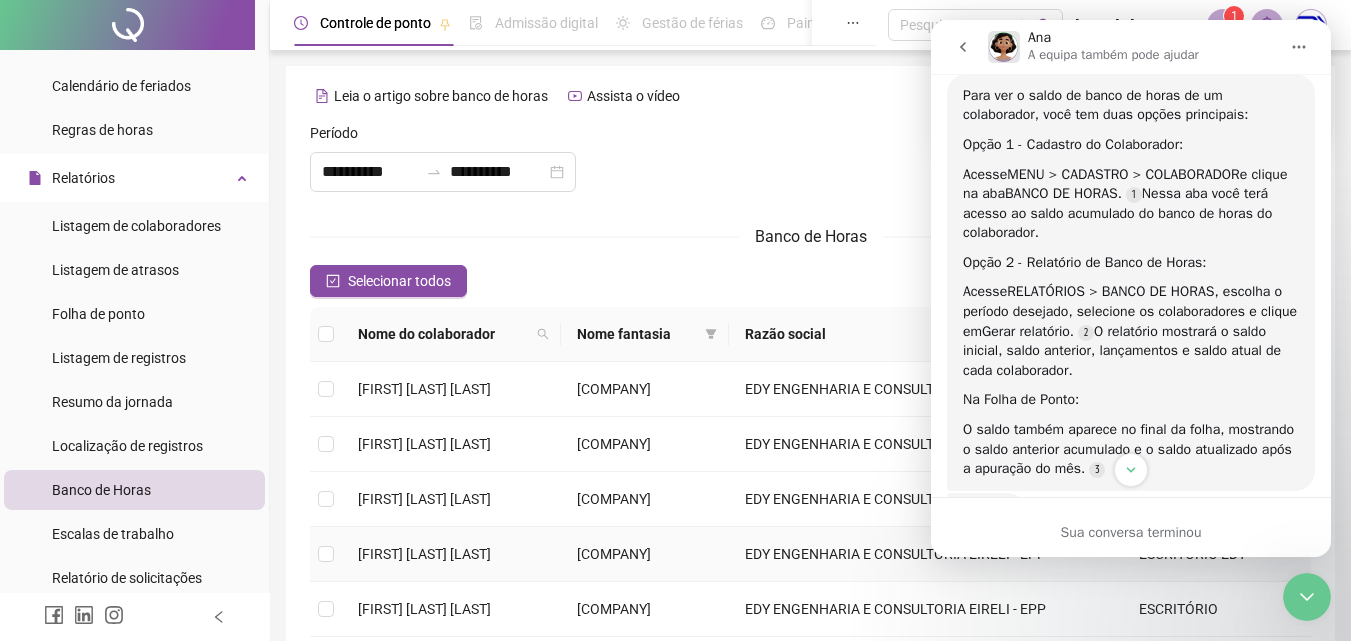scroll, scrollTop: 445, scrollLeft: 0, axis: vertical 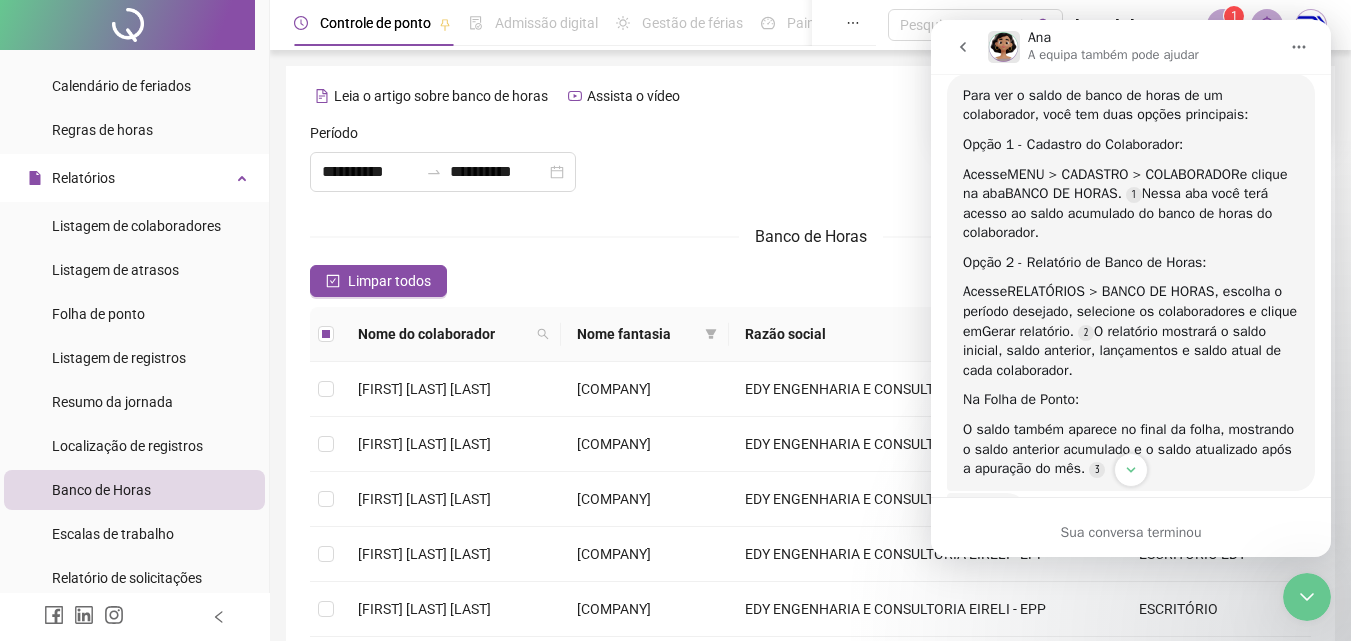 click 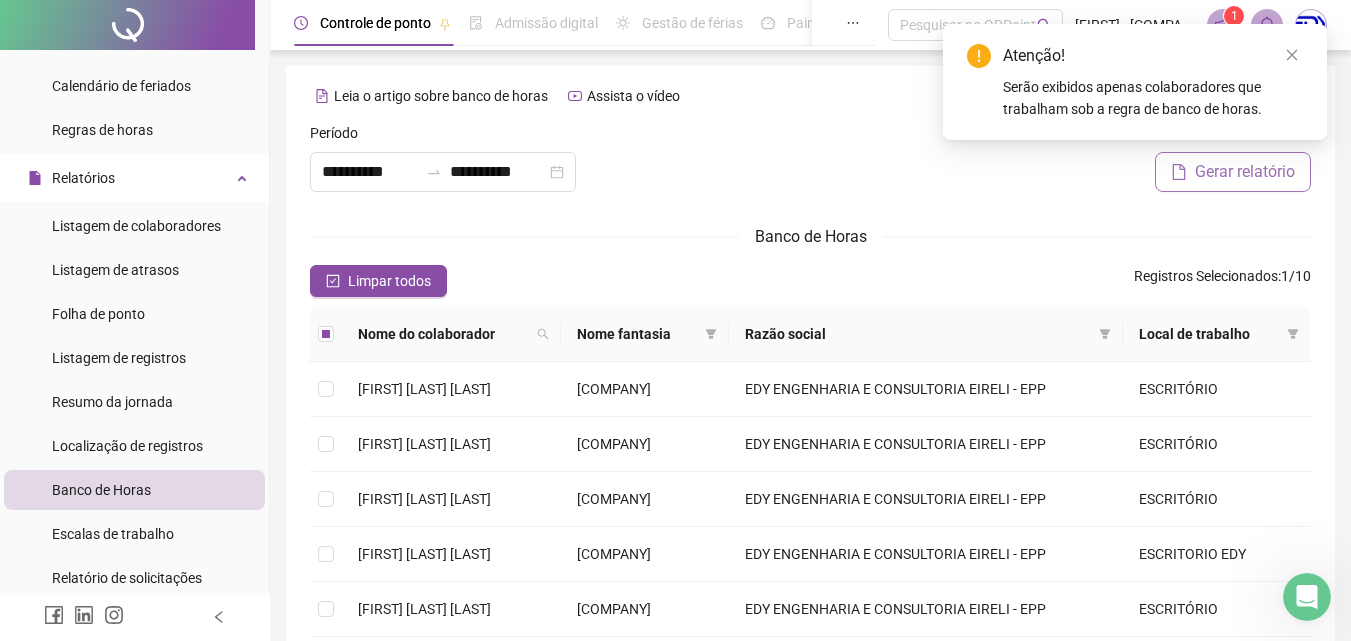 click on "Gerar relatório" at bounding box center [1245, 172] 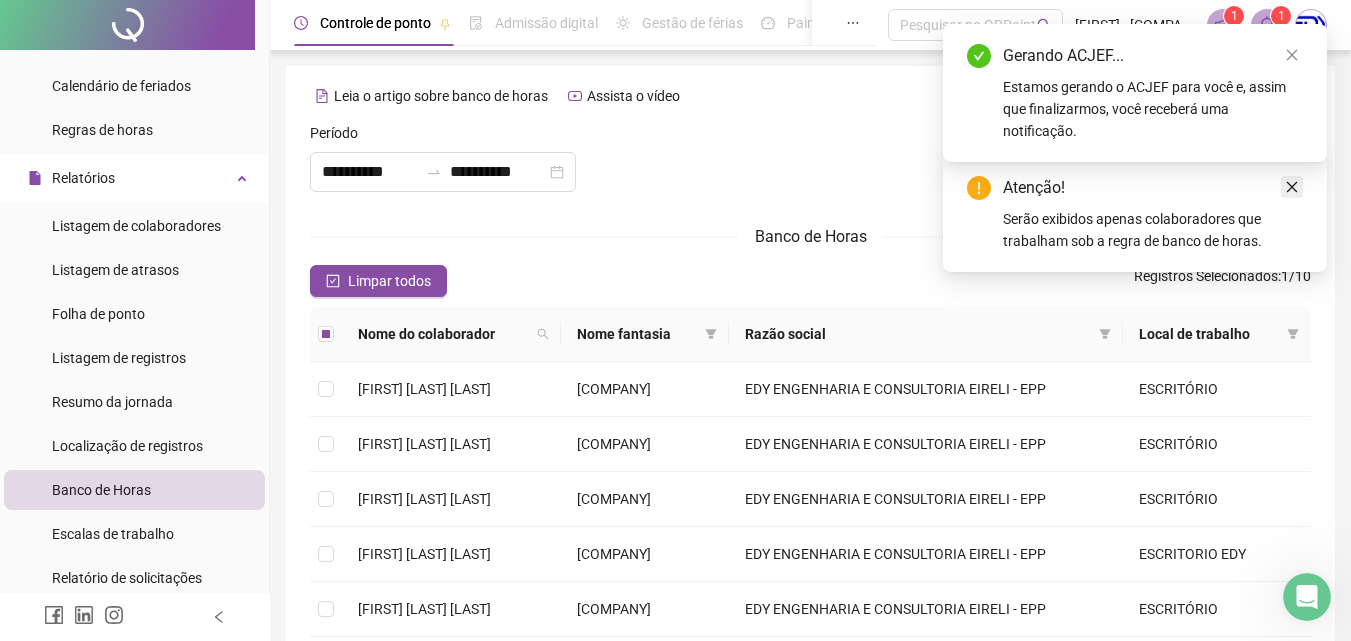 click 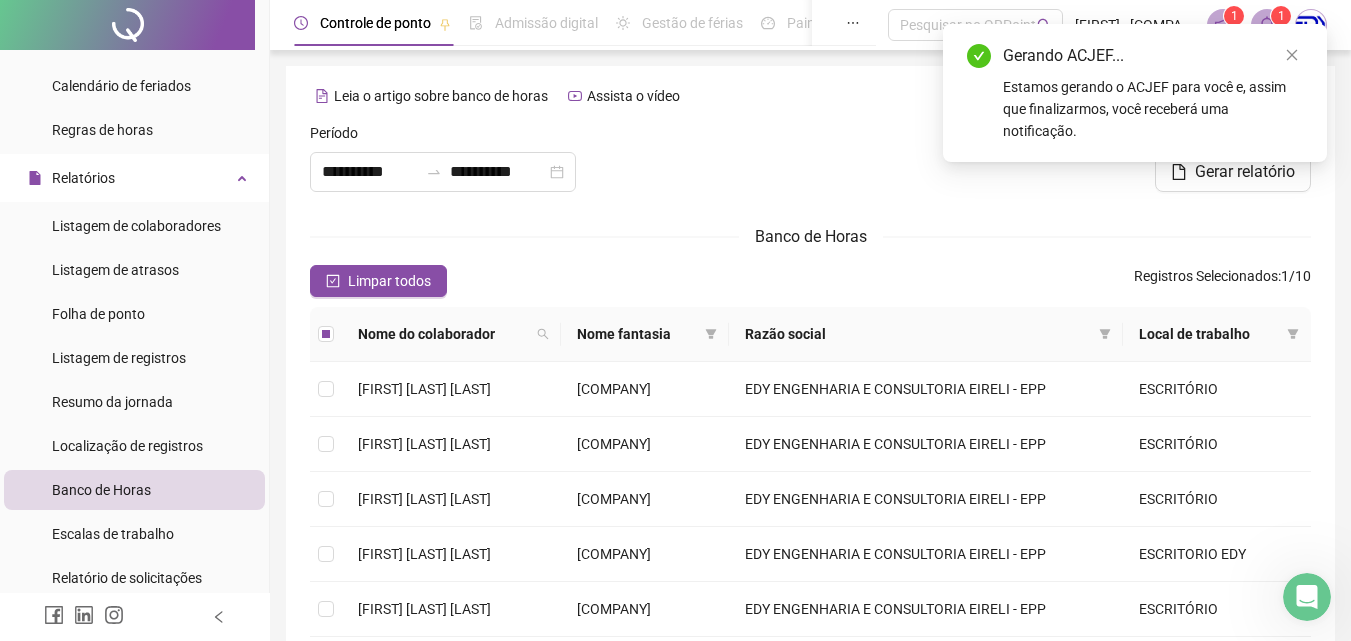 drag, startPoint x: 1297, startPoint y: 57, endPoint x: 1290, endPoint y: 40, distance: 18.384777 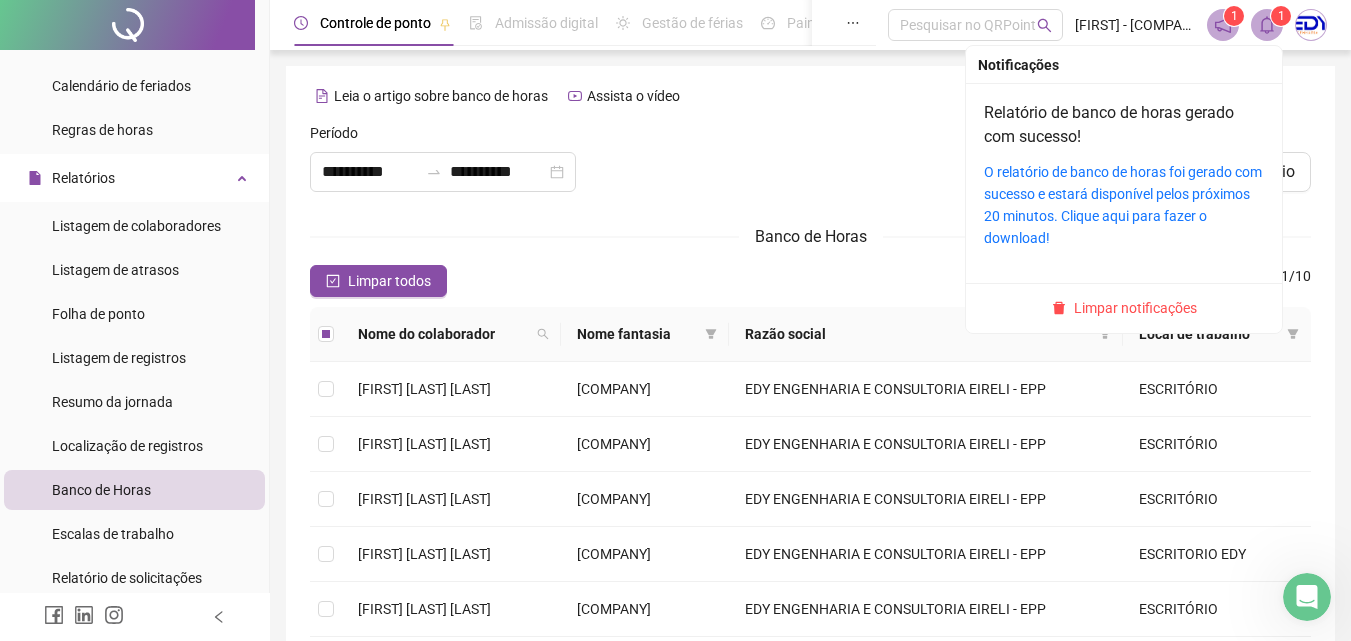 click 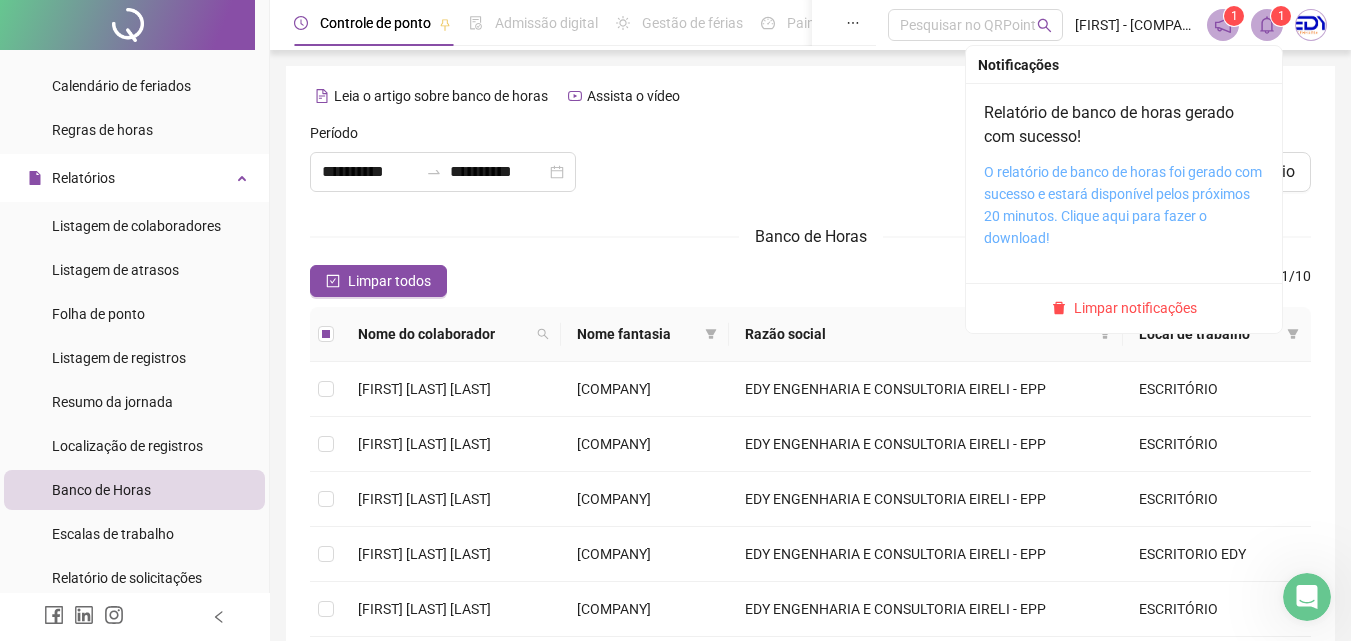 click on "O relatório de banco de horas foi gerado com sucesso e estará disponível pelos próximos 20 minutos.
Clique aqui para fazer o download!" at bounding box center (1123, 205) 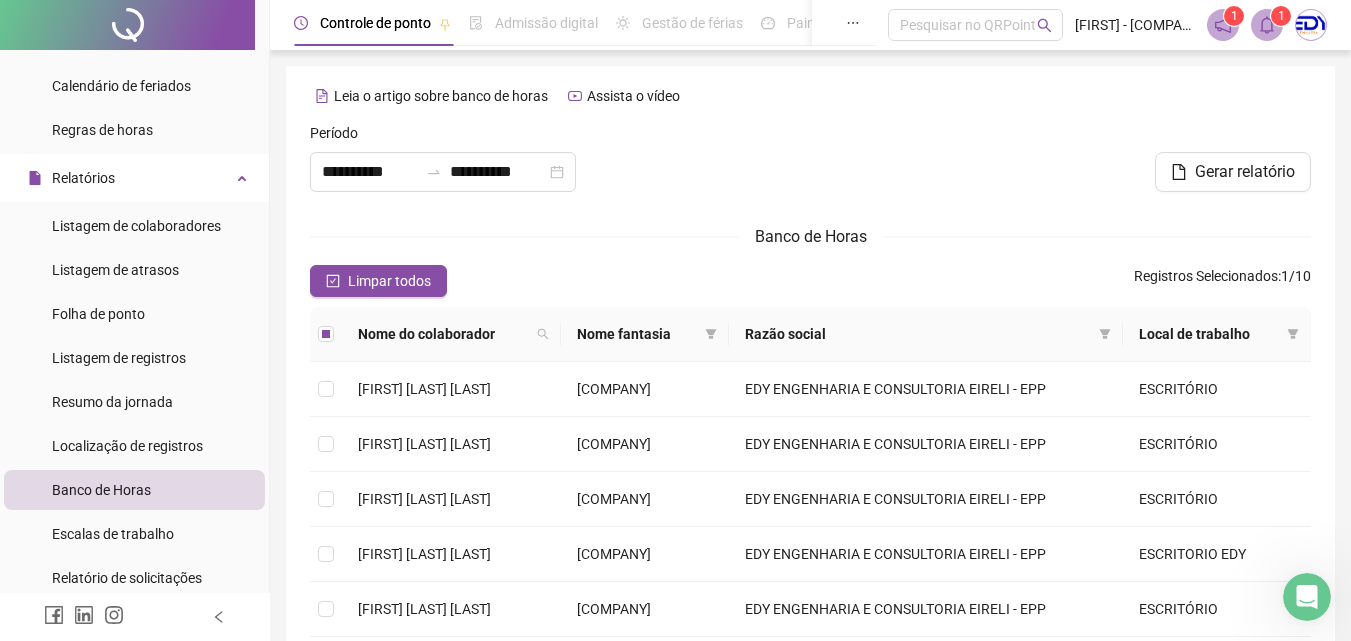 click 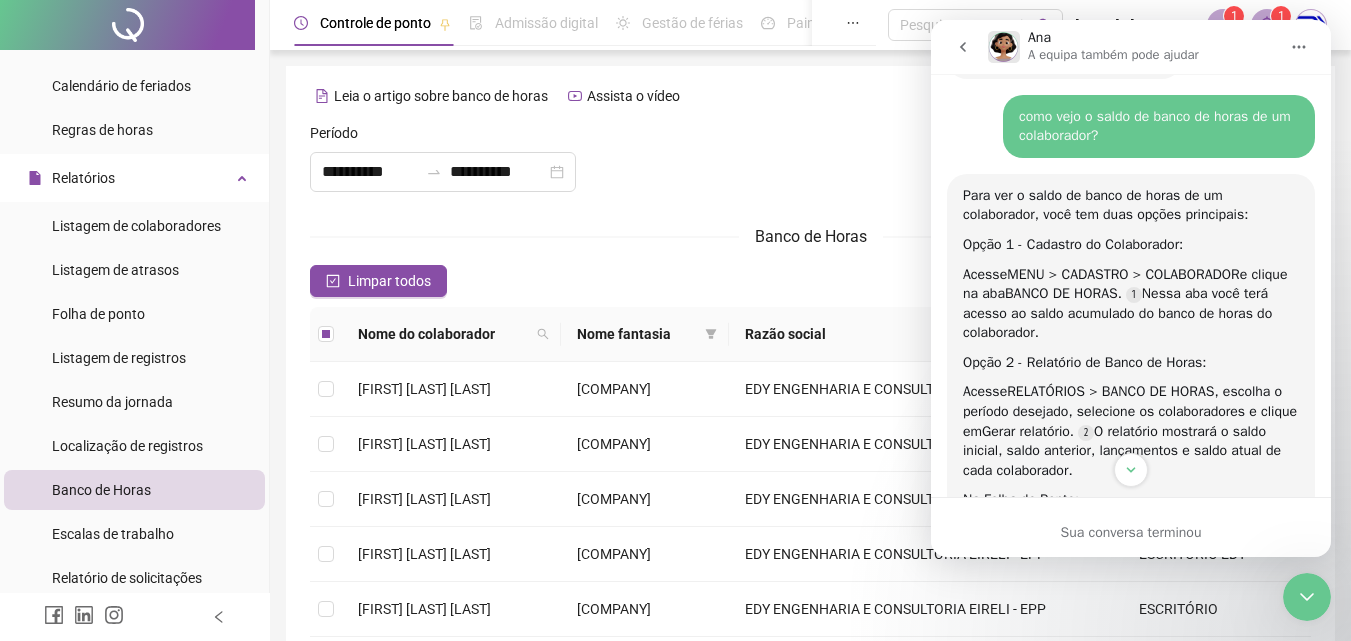 scroll, scrollTop: 736, scrollLeft: 0, axis: vertical 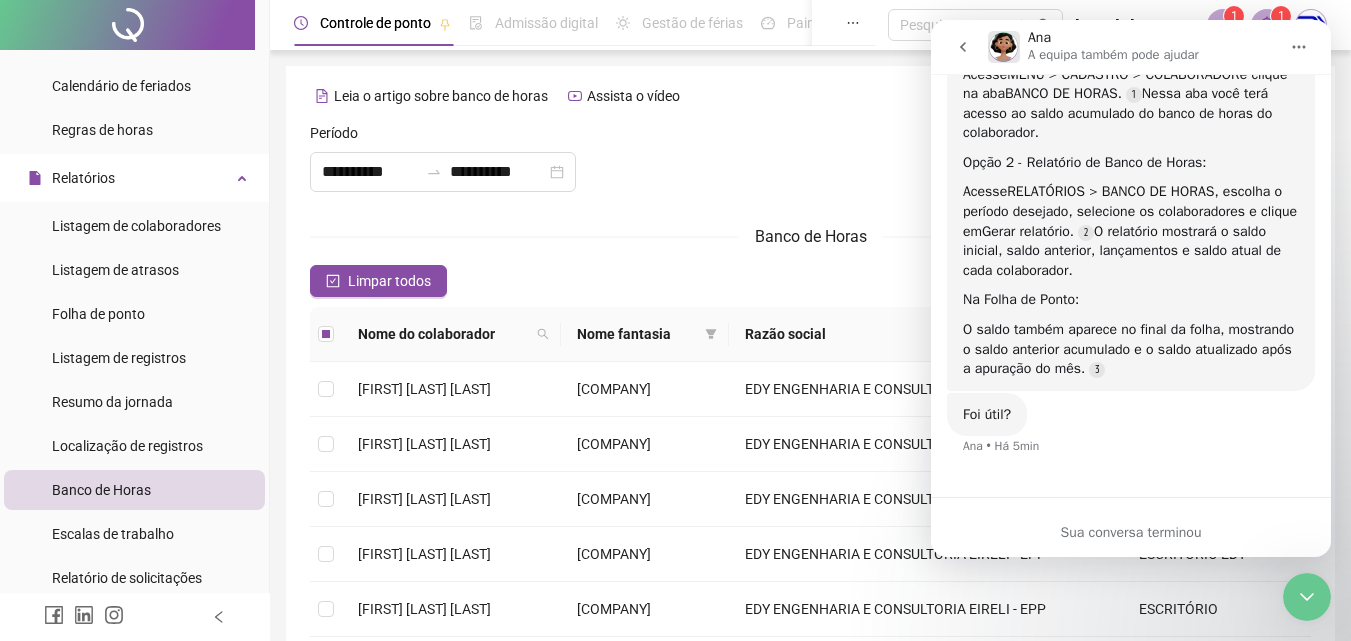 click at bounding box center (810, 165) 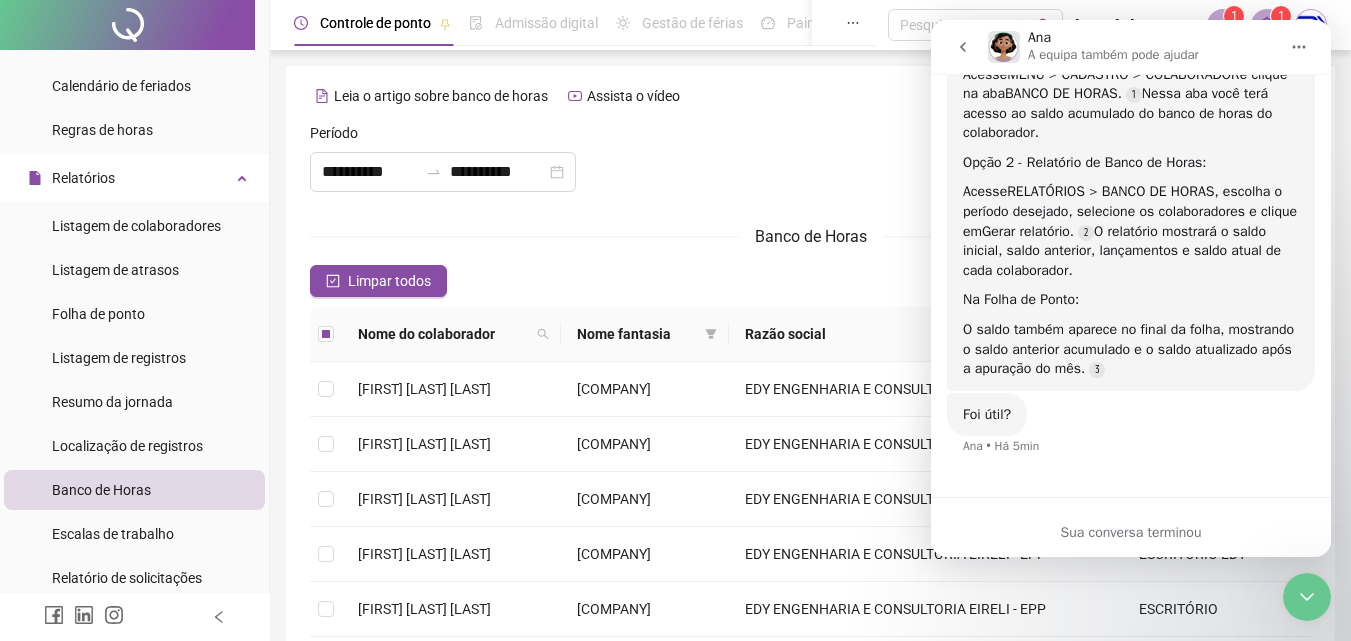 click at bounding box center (1307, 597) 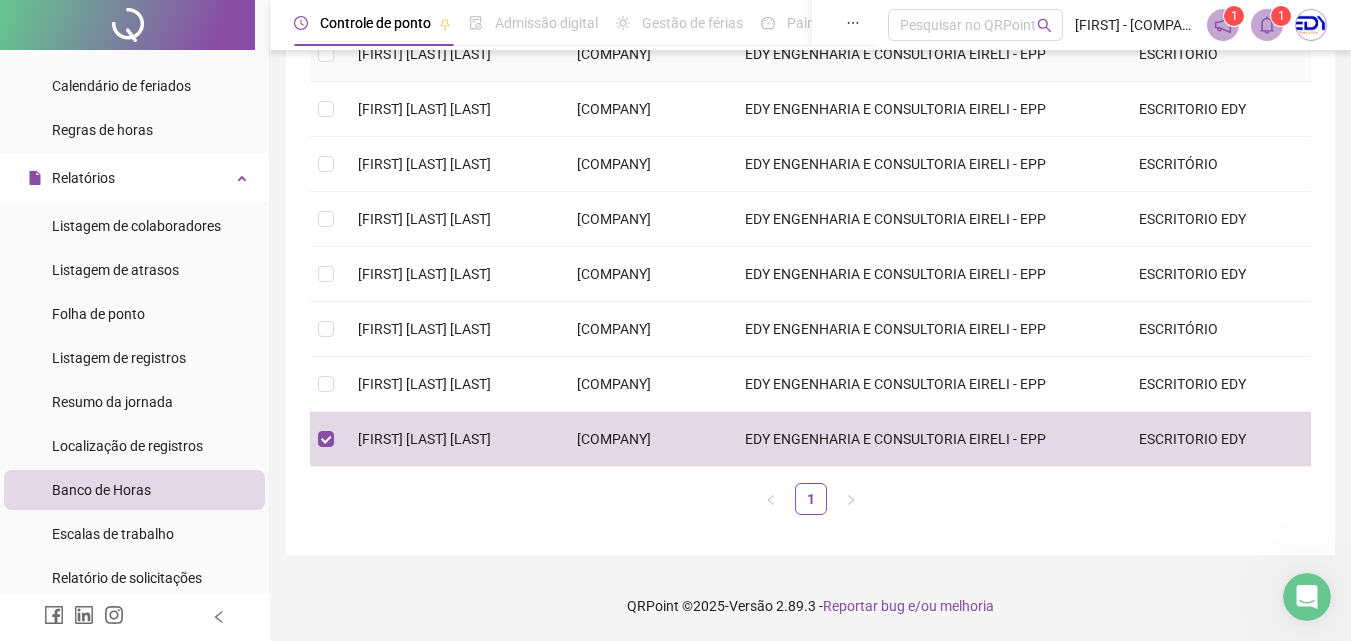 scroll, scrollTop: 0, scrollLeft: 0, axis: both 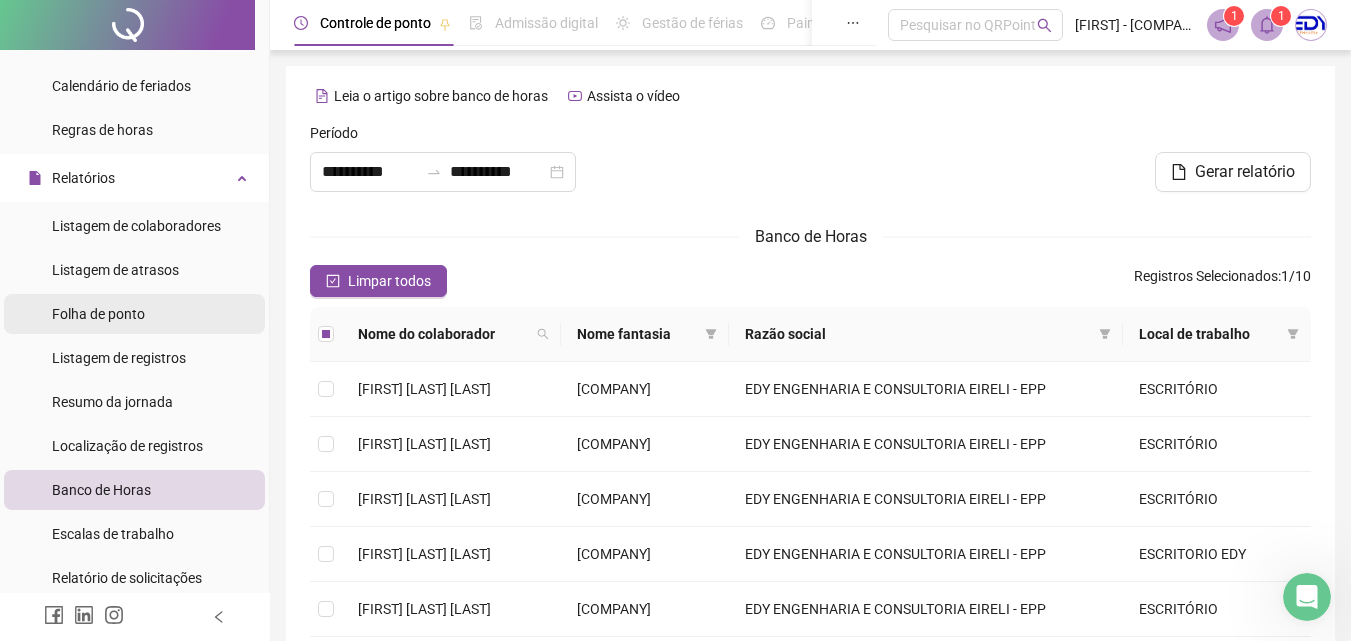 click on "Folha de ponto" at bounding box center (98, 314) 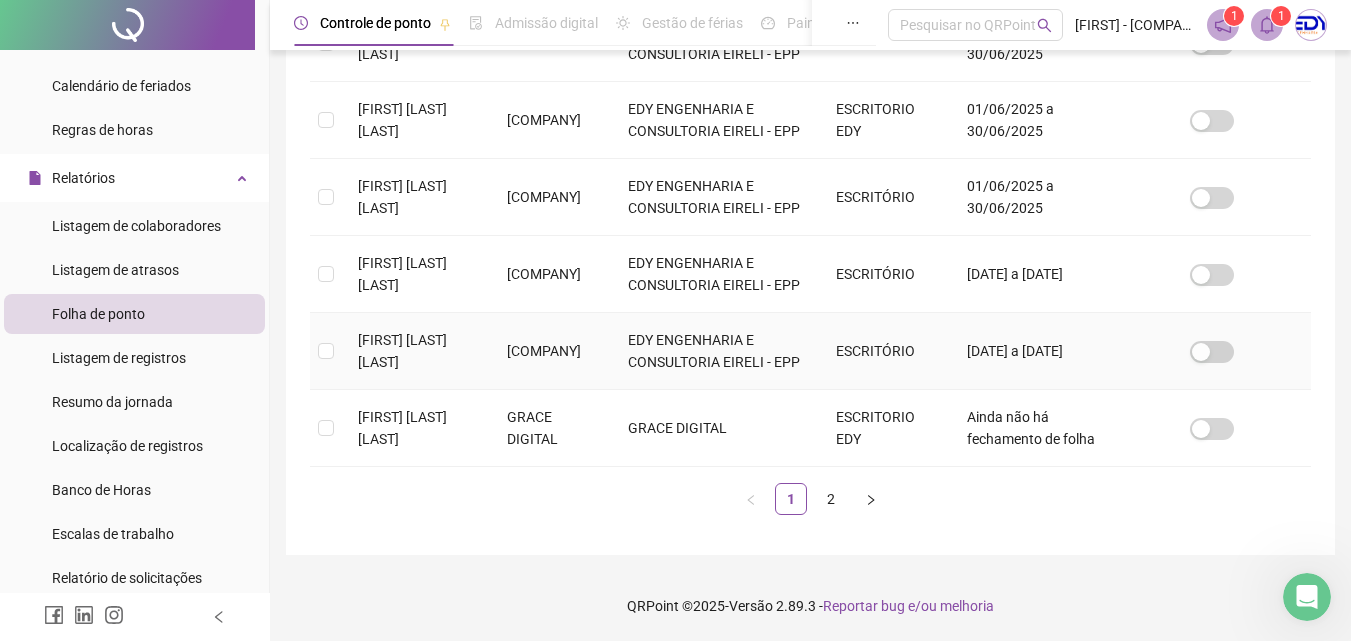 scroll, scrollTop: 971, scrollLeft: 0, axis: vertical 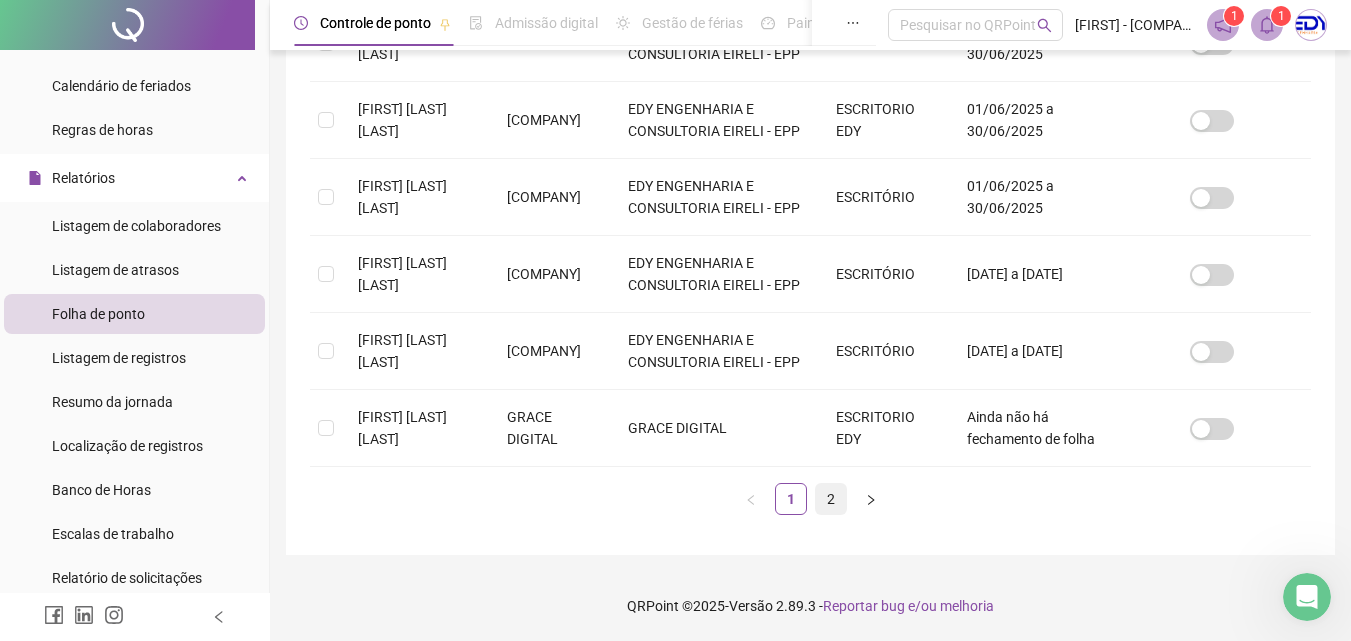 click on "2" at bounding box center (831, 499) 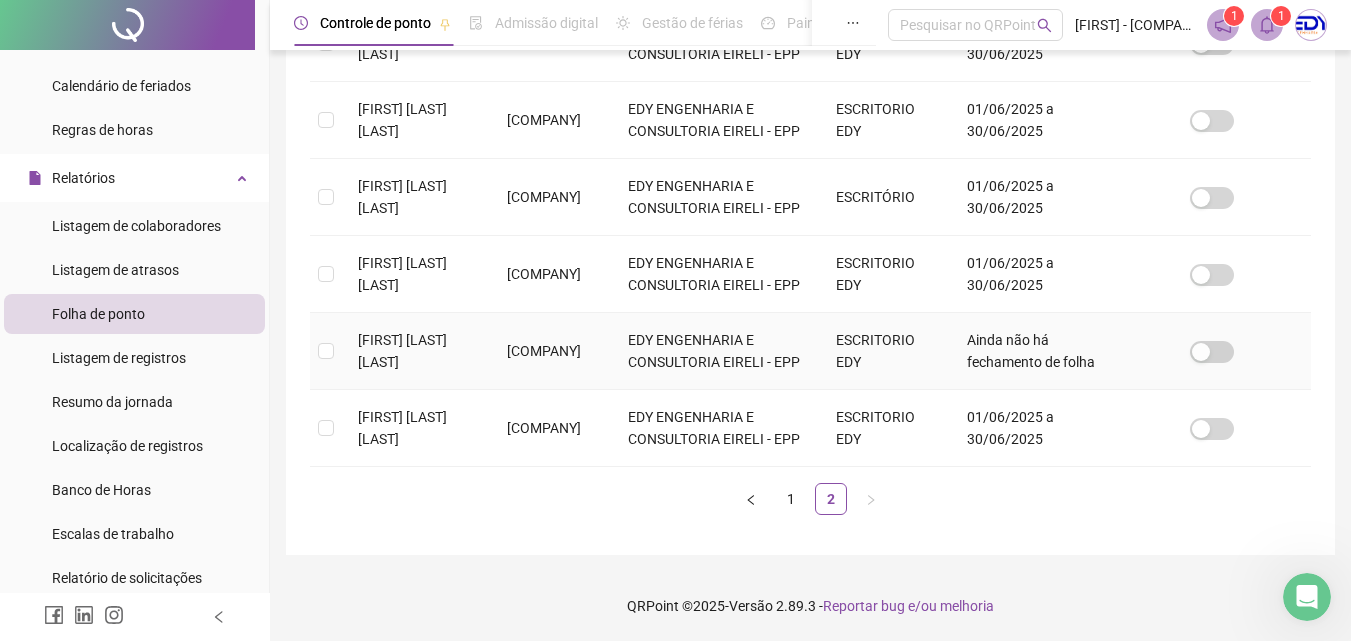 scroll, scrollTop: 850, scrollLeft: 0, axis: vertical 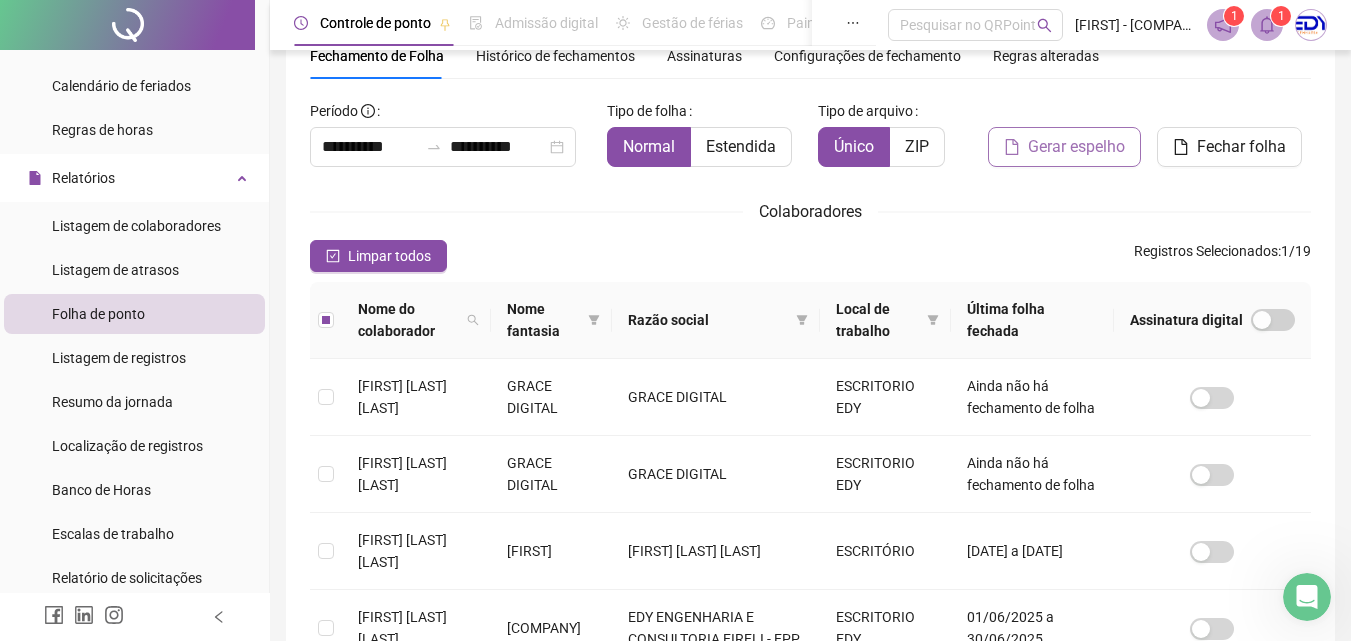 click on "Gerar espelho" at bounding box center [1076, 147] 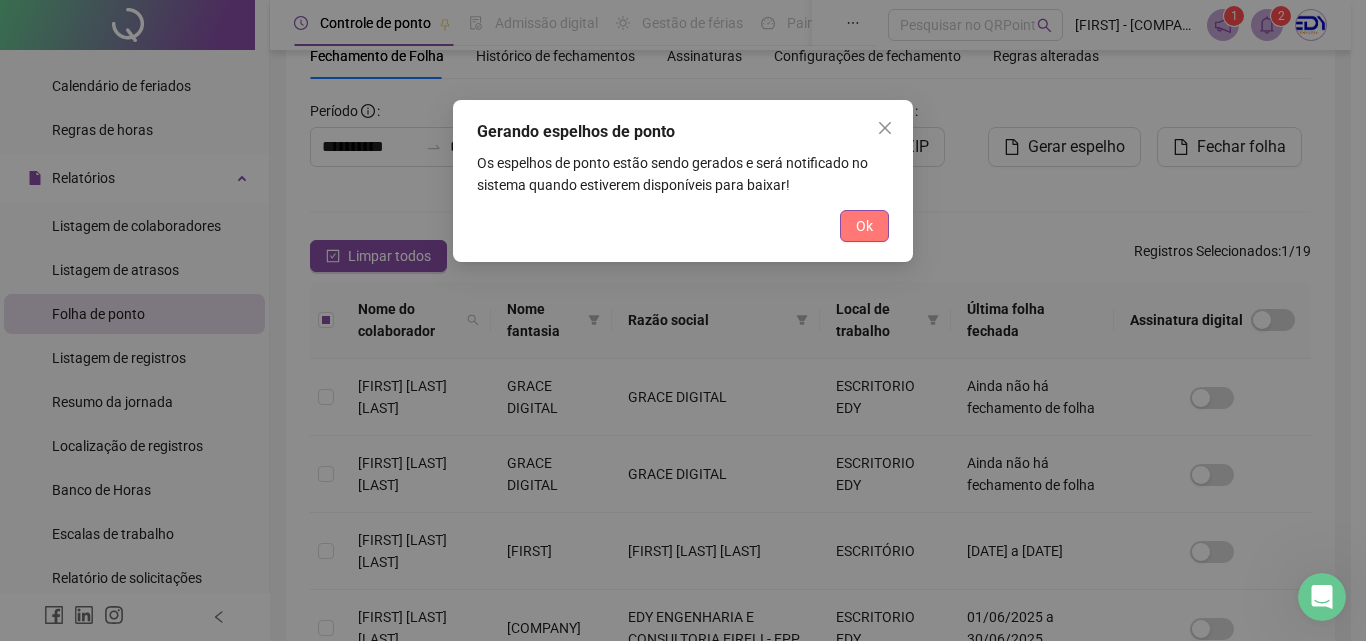 click on "Ok" at bounding box center (864, 226) 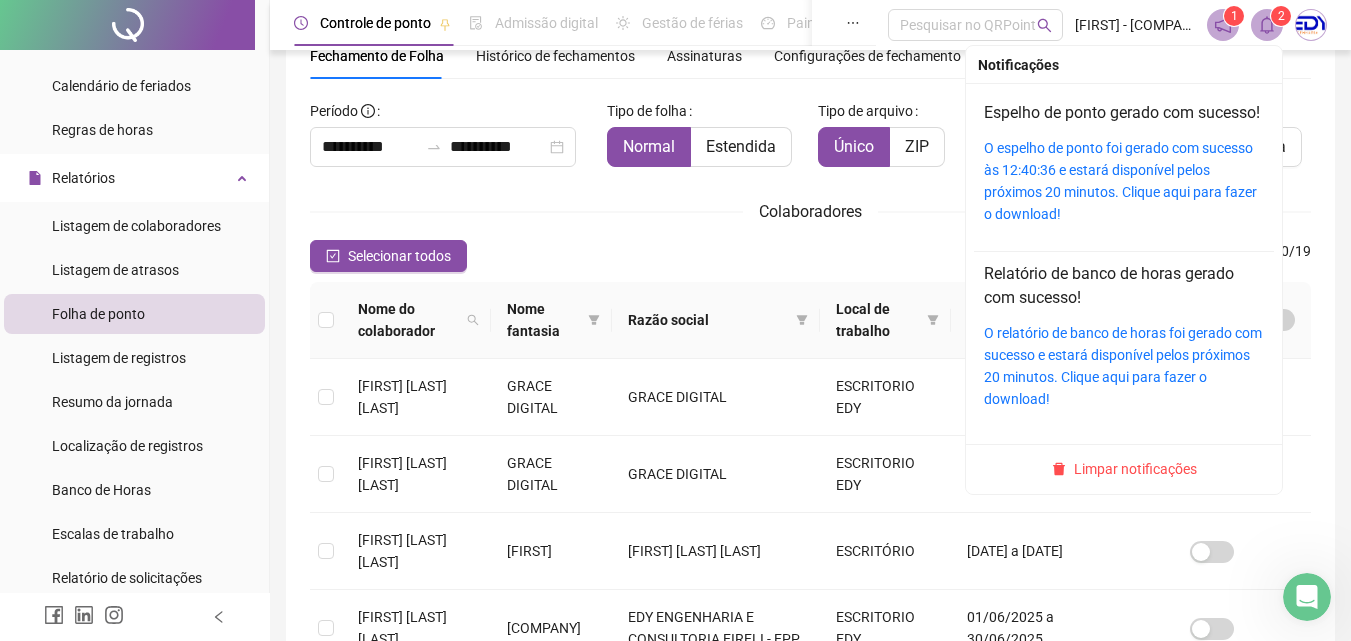 click at bounding box center [1267, 25] 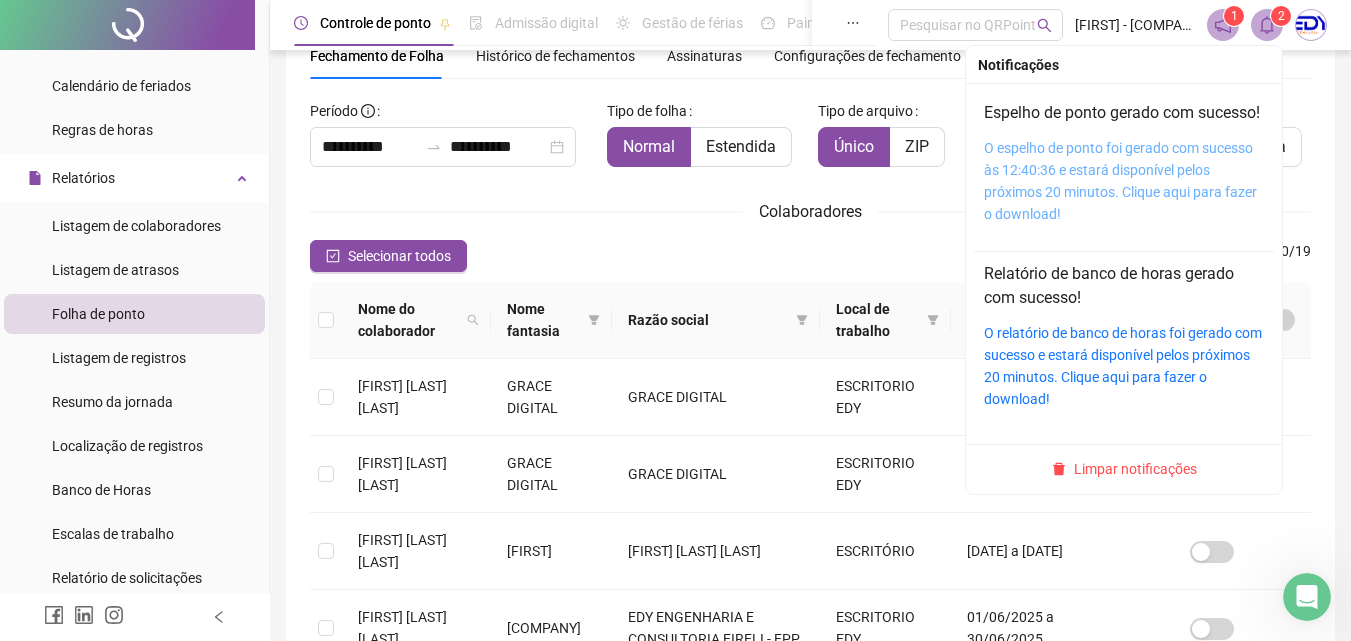 click on "O espelho de ponto foi gerado com sucesso às 12:40:36 e estará disponível pelos próximos 20 minutos.
Clique aqui para fazer o download!" at bounding box center [1120, 181] 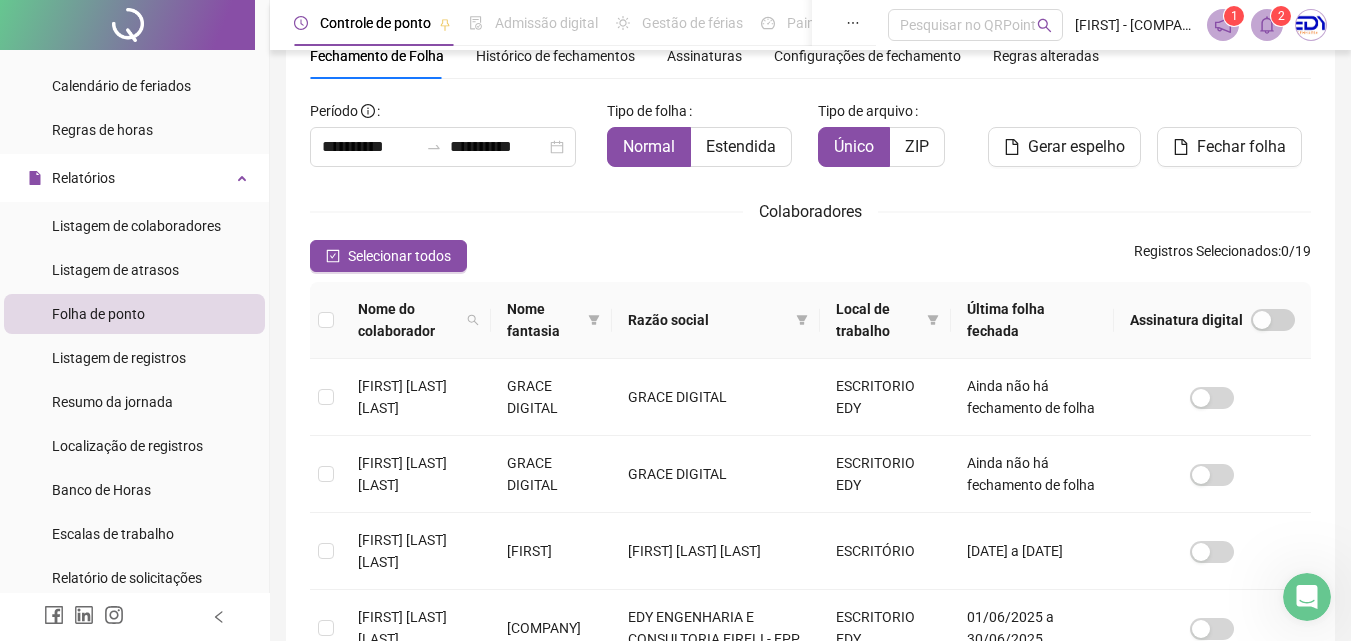 scroll, scrollTop: 0, scrollLeft: 0, axis: both 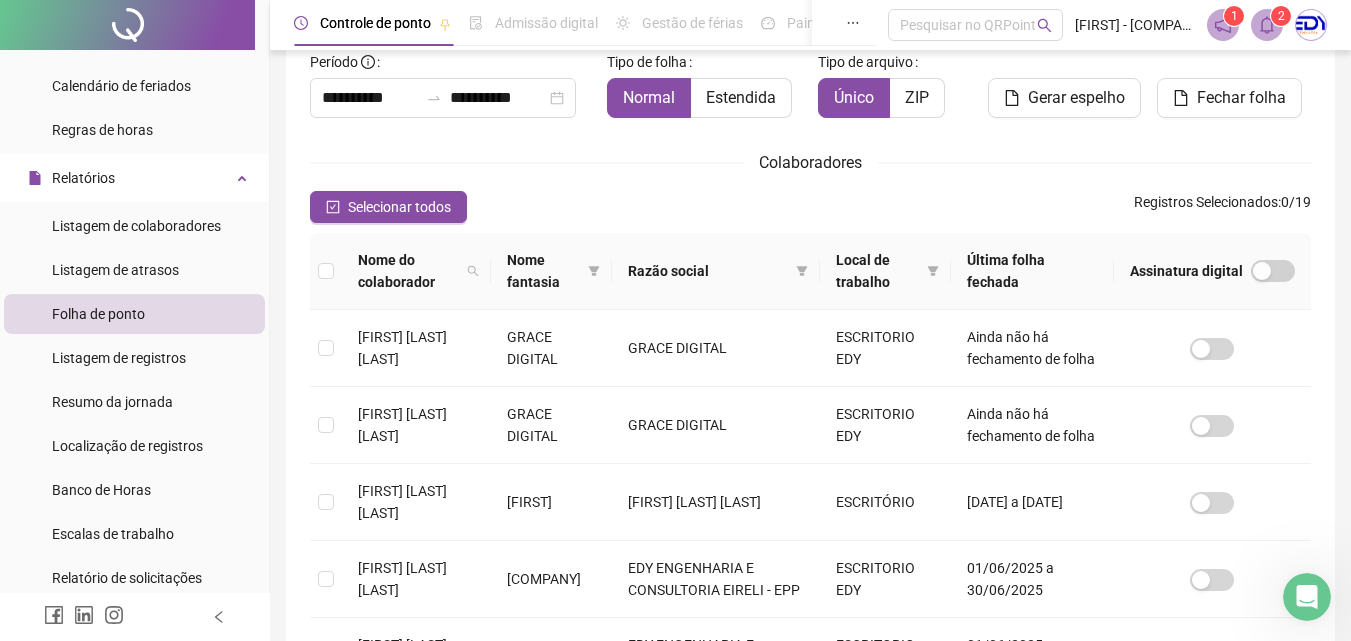 click 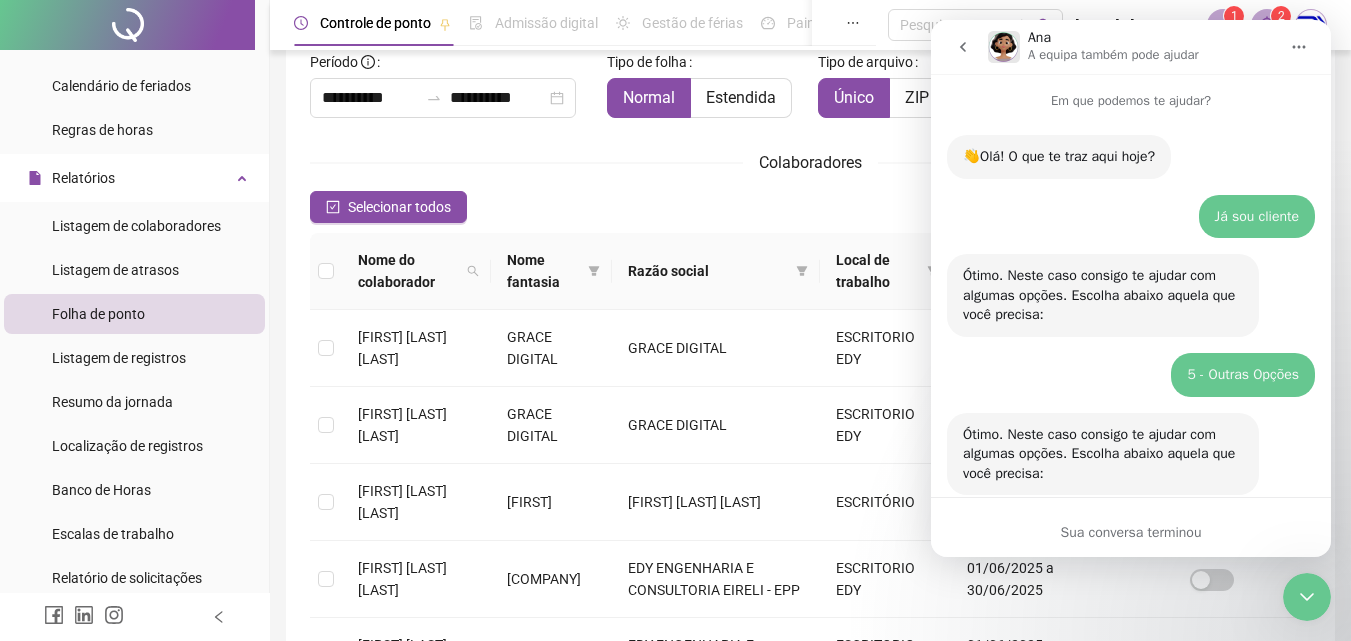 scroll, scrollTop: 736, scrollLeft: 0, axis: vertical 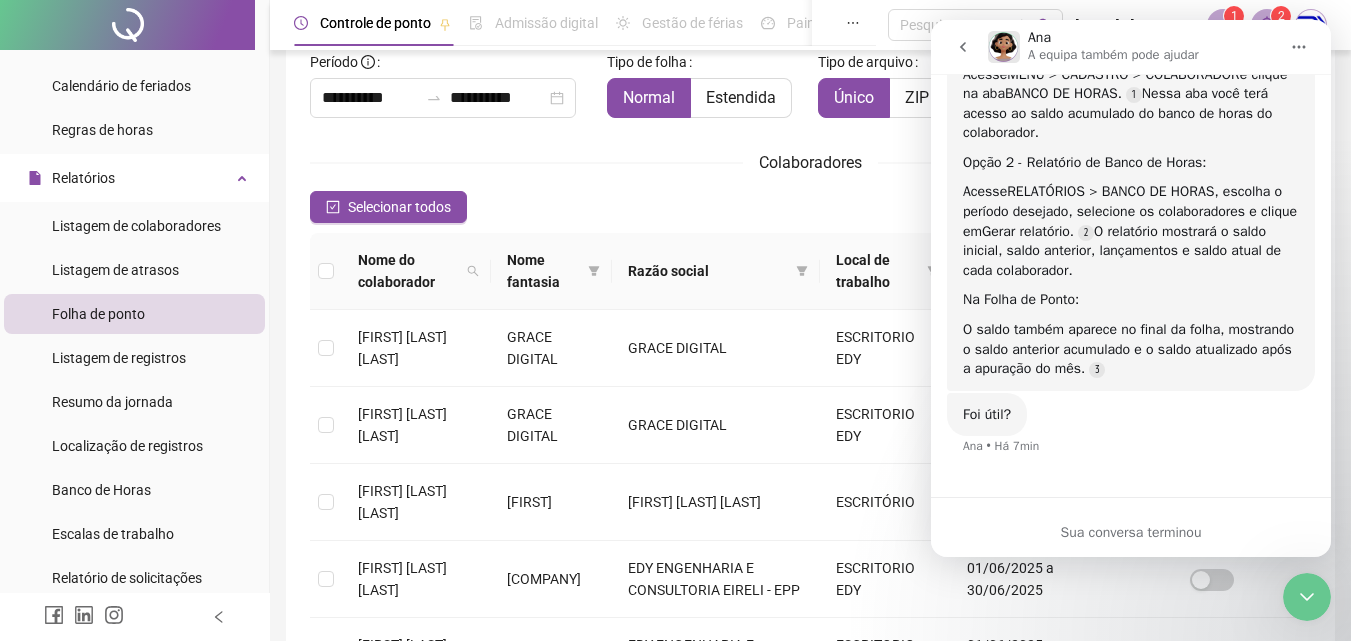click on "Sua conversa terminou" at bounding box center (1131, 532) 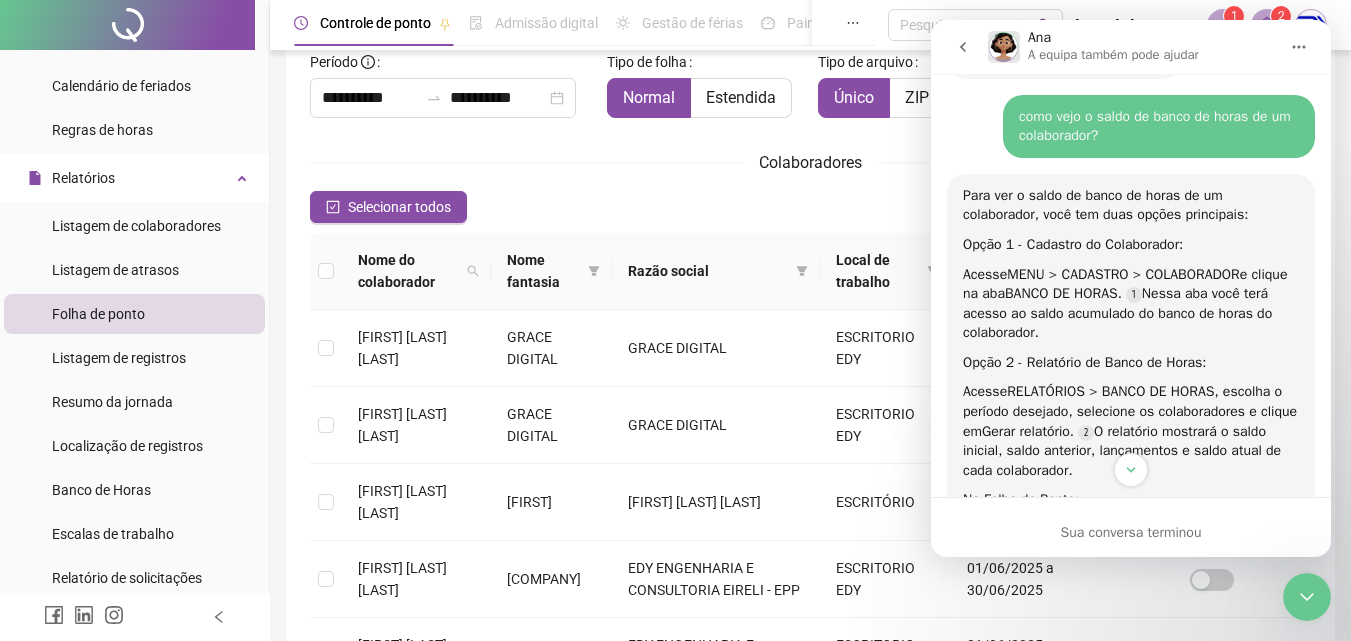 scroll, scrollTop: 736, scrollLeft: 0, axis: vertical 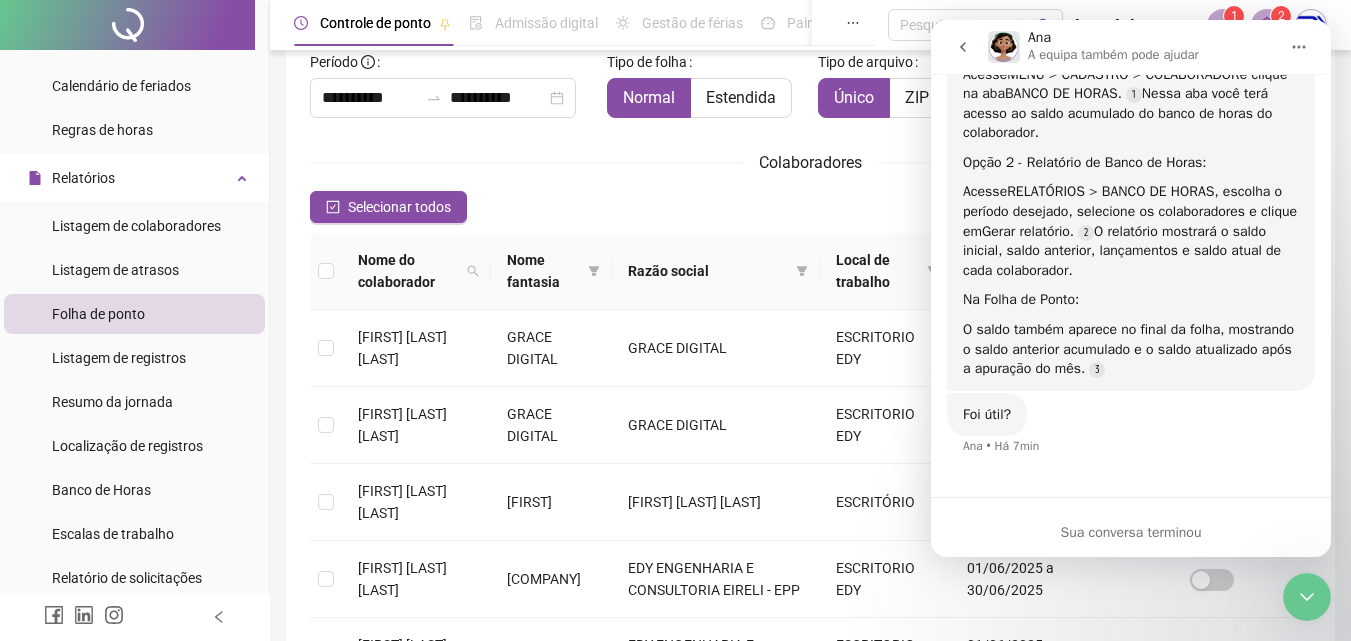 click on "Foi útil?" at bounding box center (987, 415) 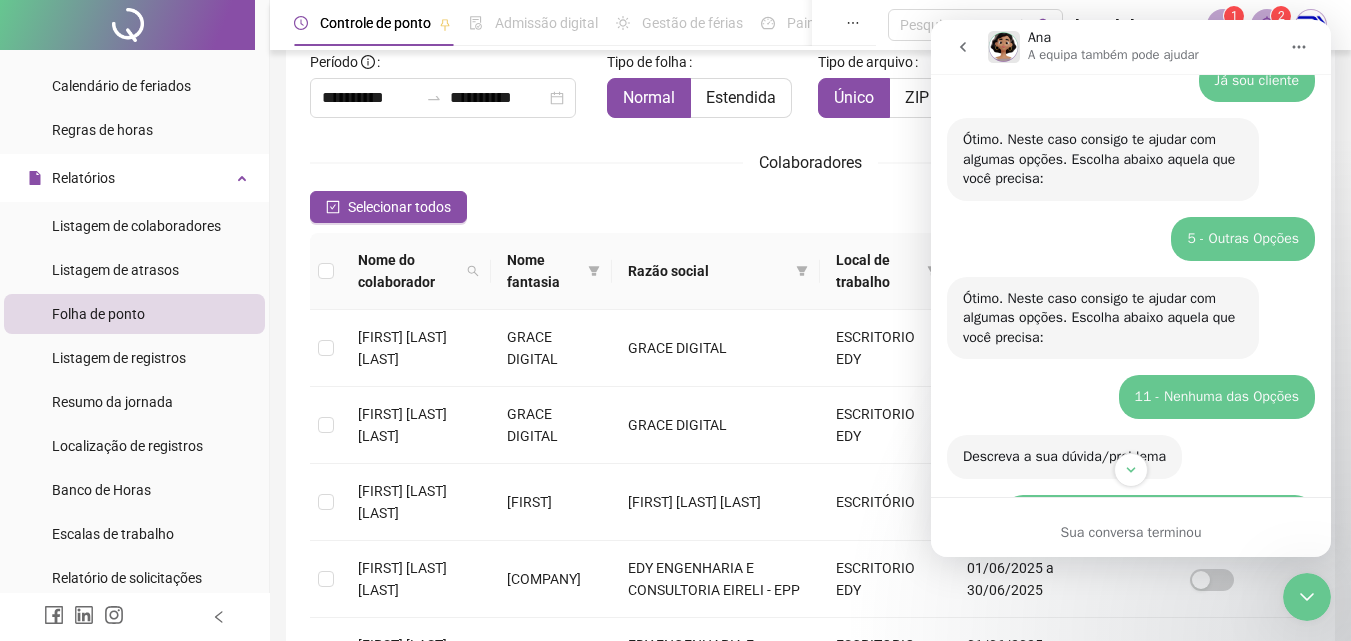 scroll, scrollTop: 0, scrollLeft: 0, axis: both 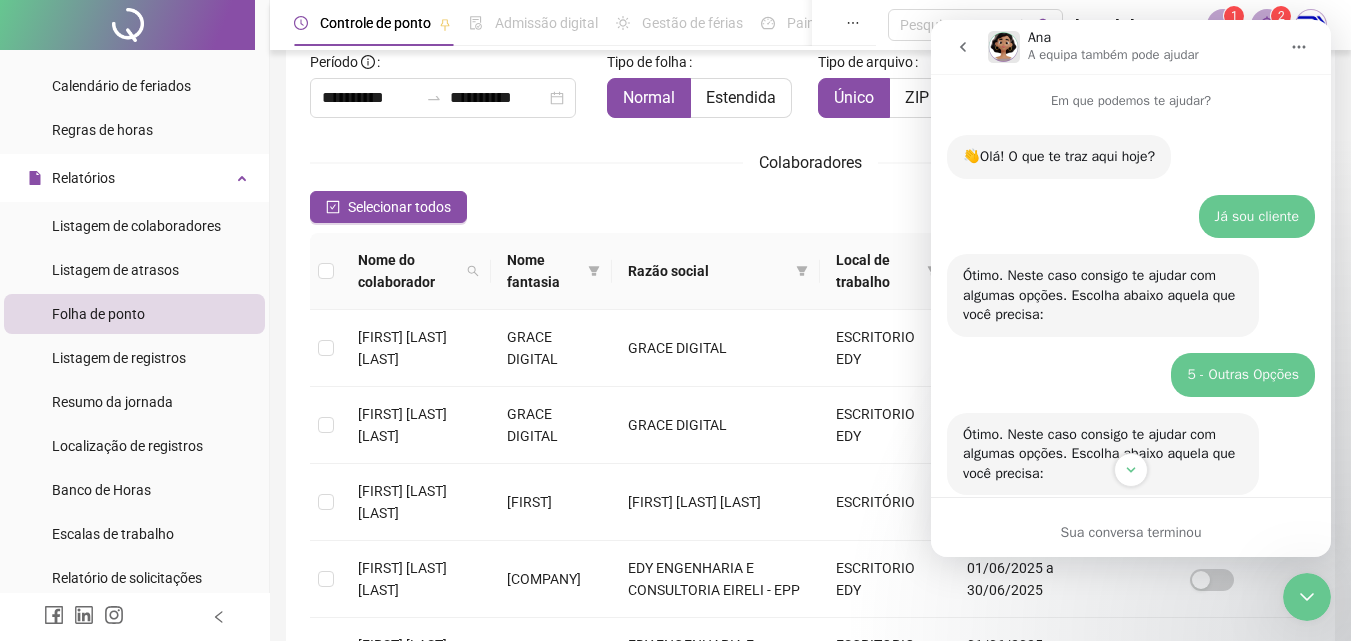 click 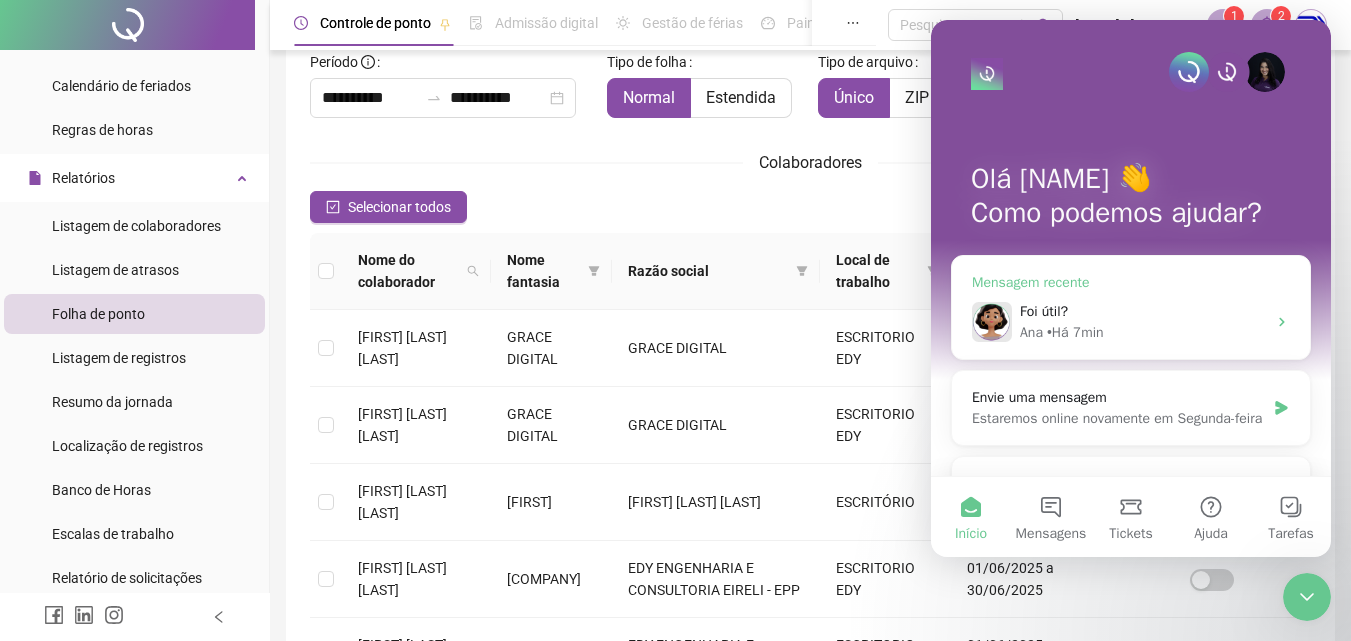 click on "•  Há 7min" at bounding box center (1075, 332) 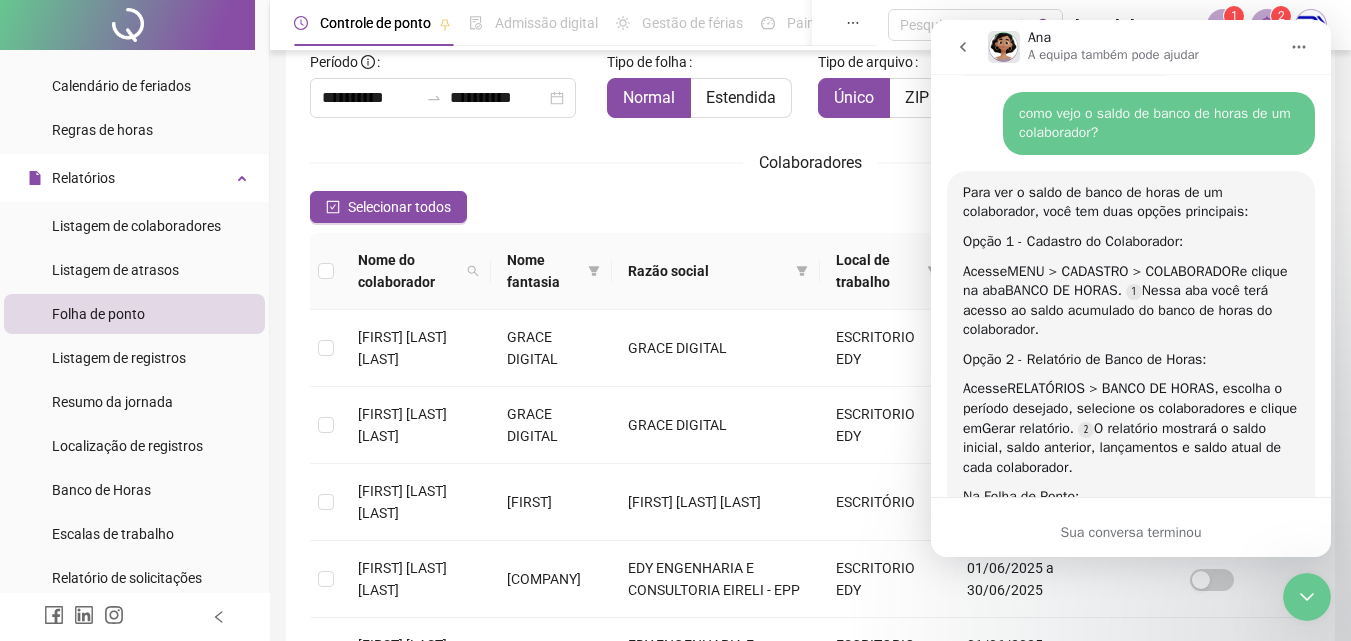 scroll, scrollTop: 736, scrollLeft: 0, axis: vertical 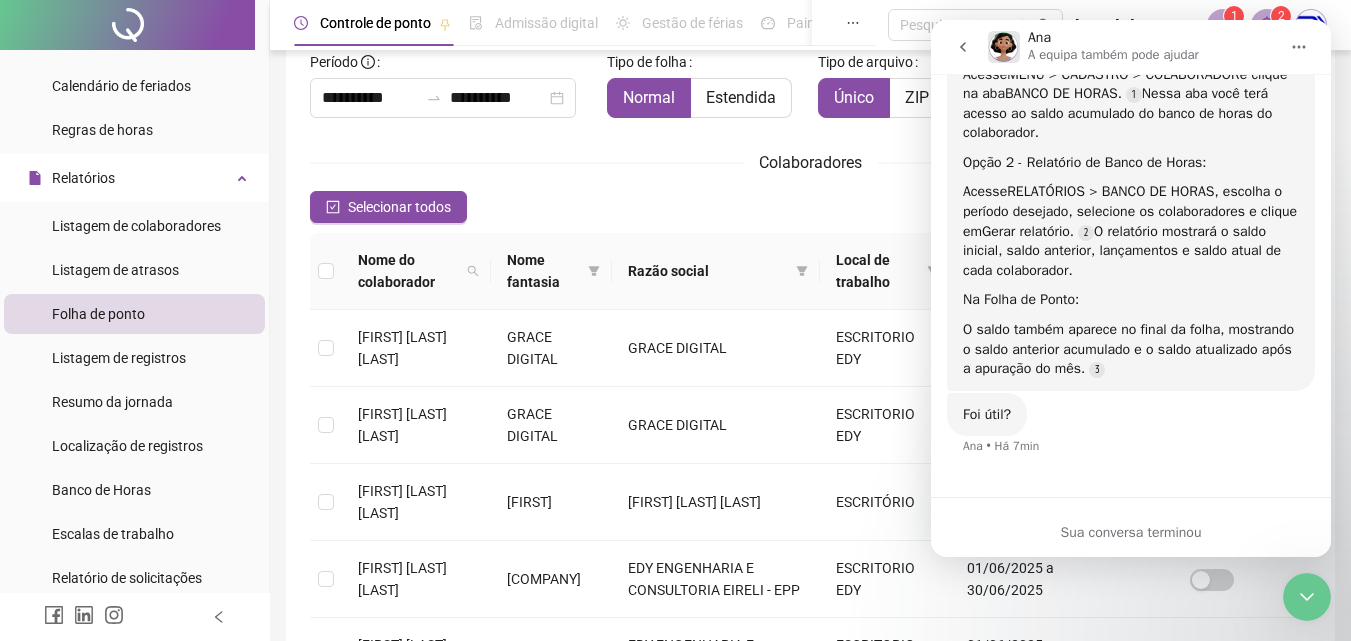 click 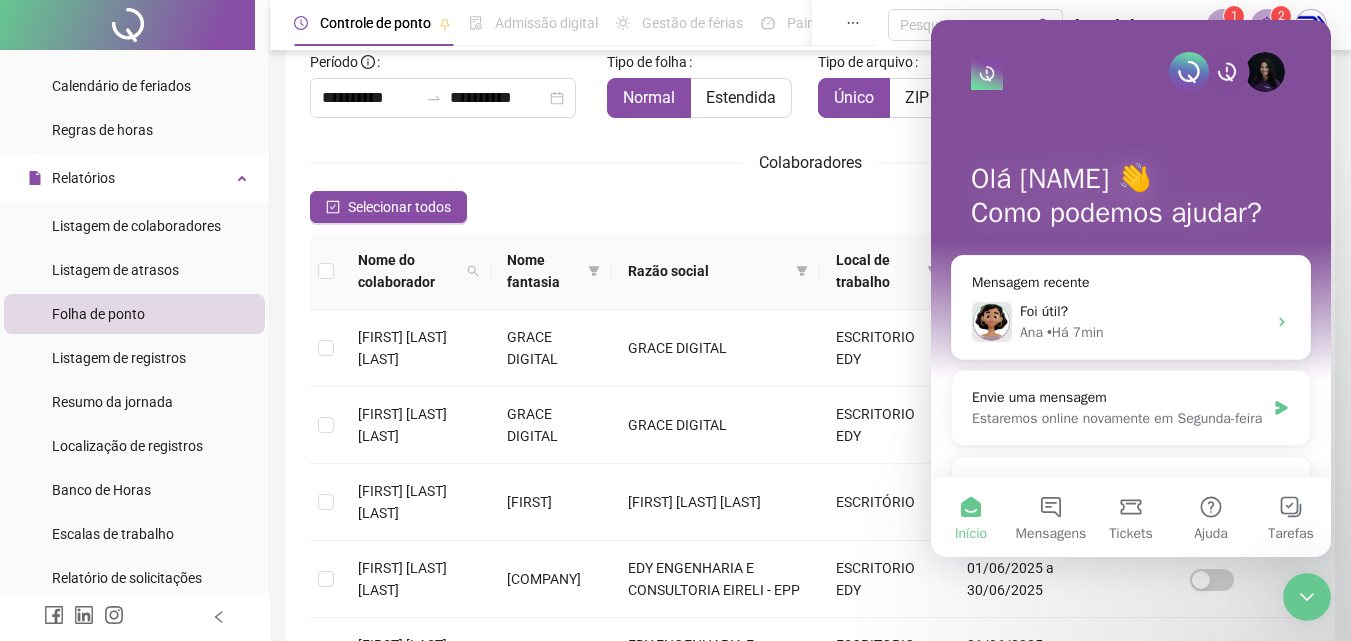 scroll, scrollTop: 0, scrollLeft: 0, axis: both 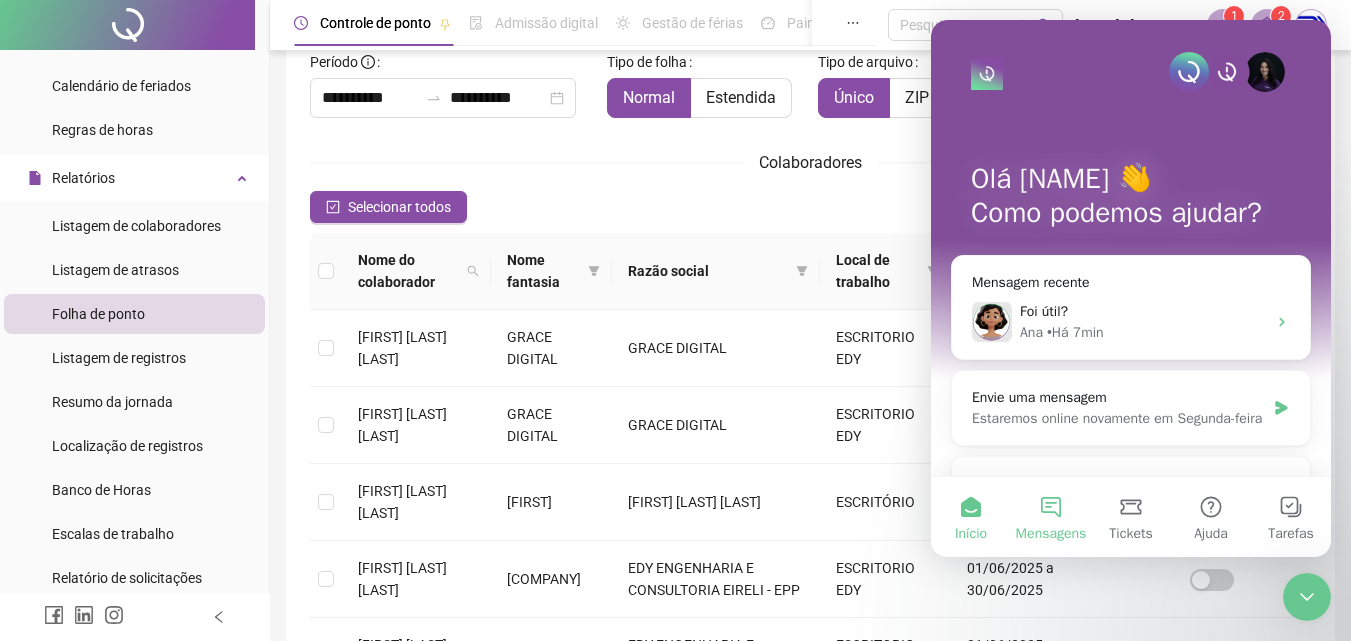 click on "Mensagens" at bounding box center (1051, 517) 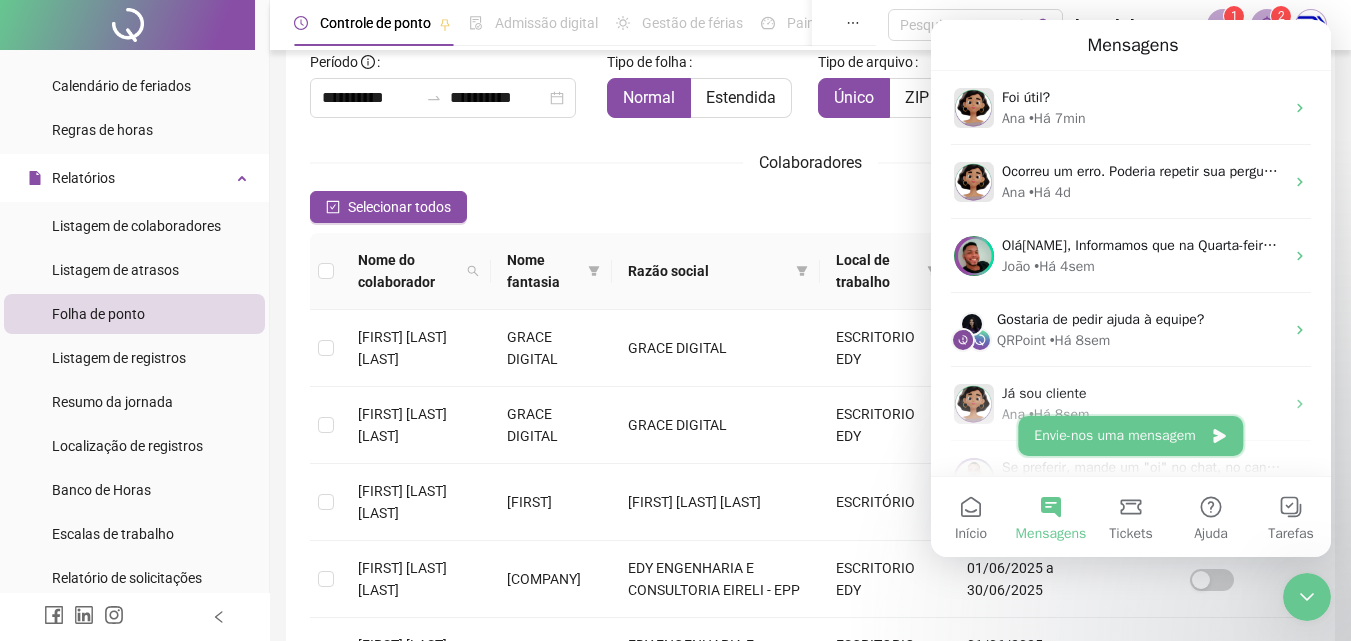 click on "Envie-nos uma mensagem" at bounding box center (1130, 436) 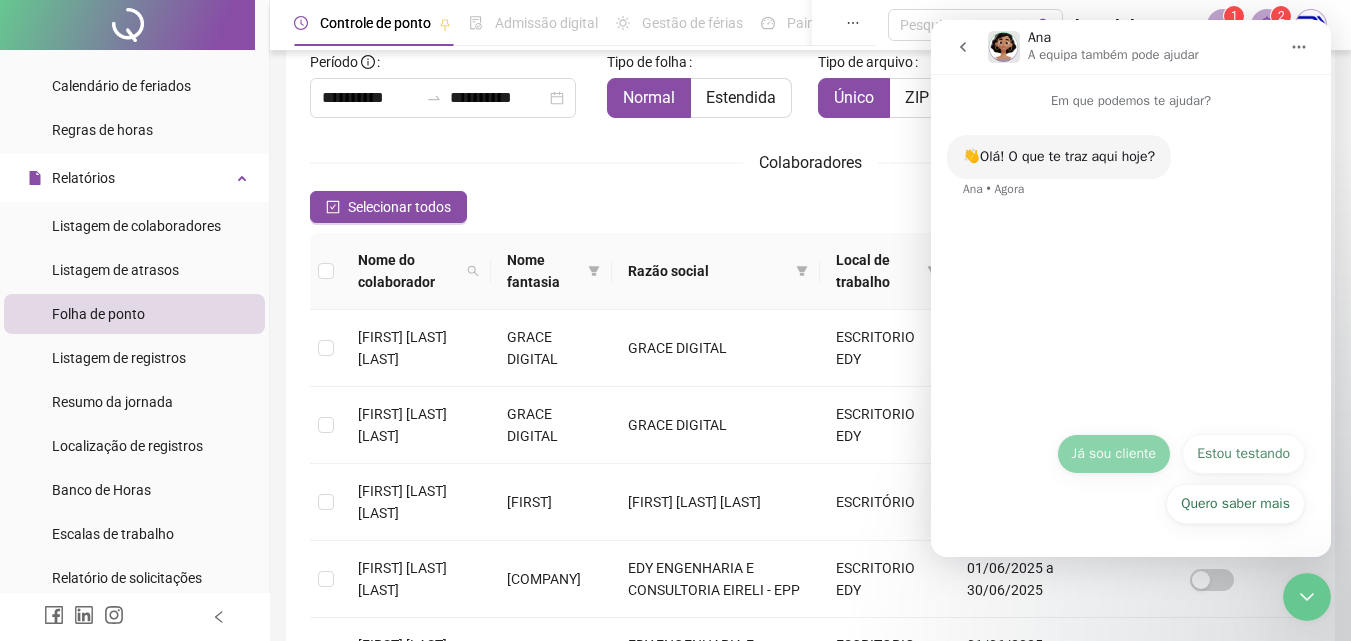 click on "Quero saber mais Já sou cliente Estou testando Quero saber mais Já sou cliente Estou testando Quero saber mais" at bounding box center (1131, 484) 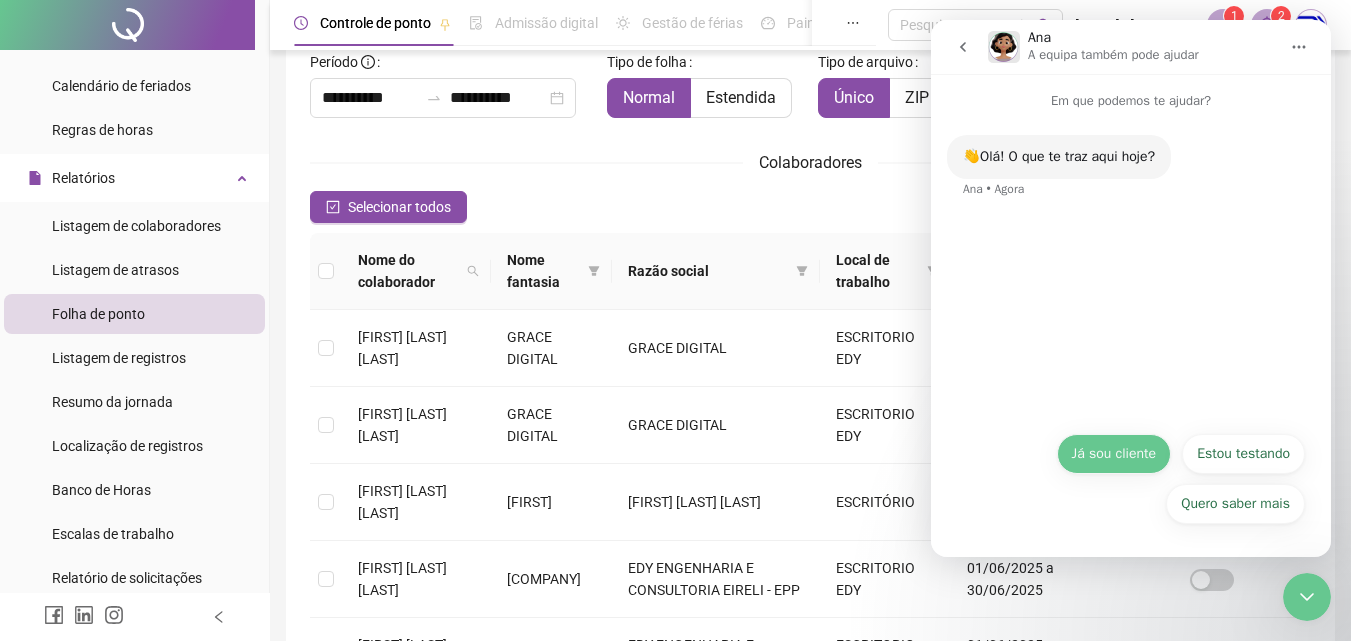 click on "Já sou cliente" at bounding box center (1114, 454) 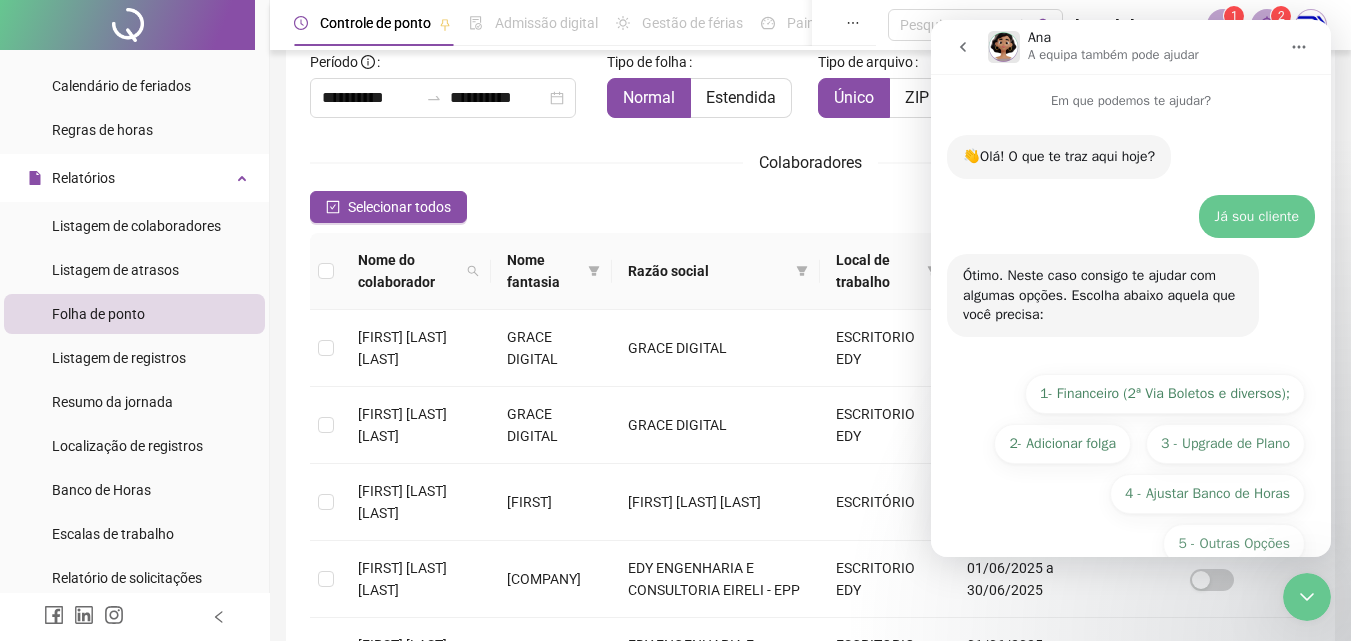 scroll, scrollTop: 40, scrollLeft: 0, axis: vertical 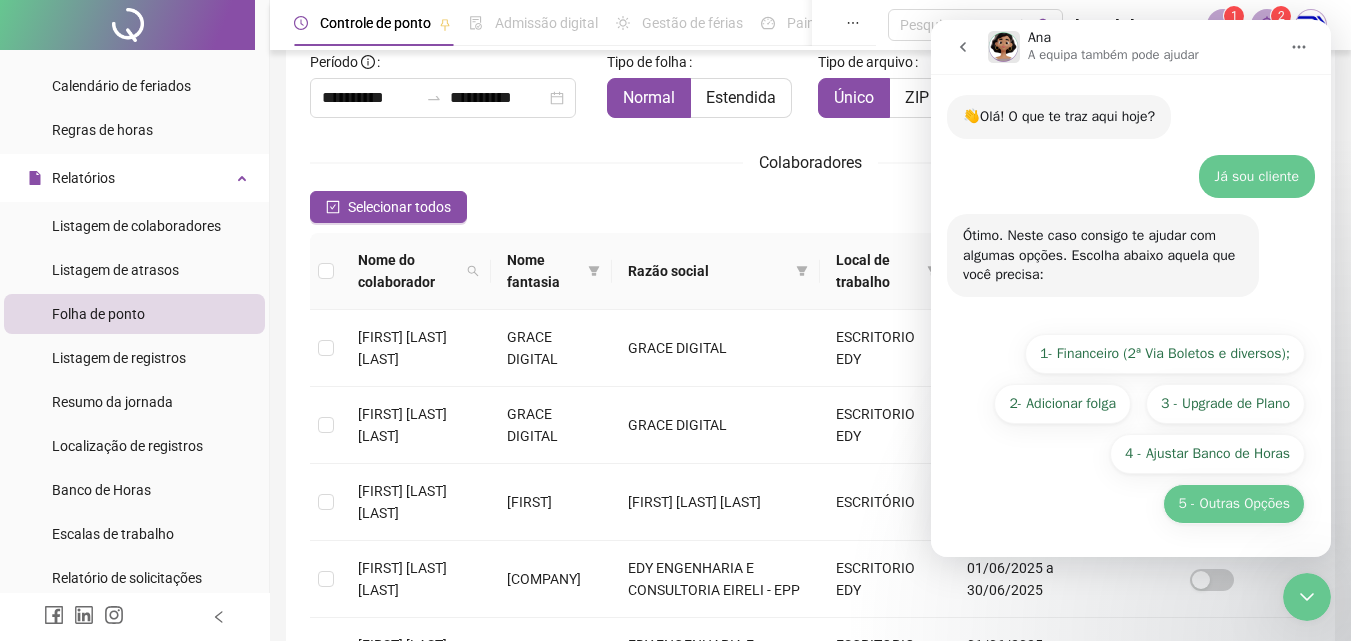 click on "5 - Outras Opções" at bounding box center (1234, 504) 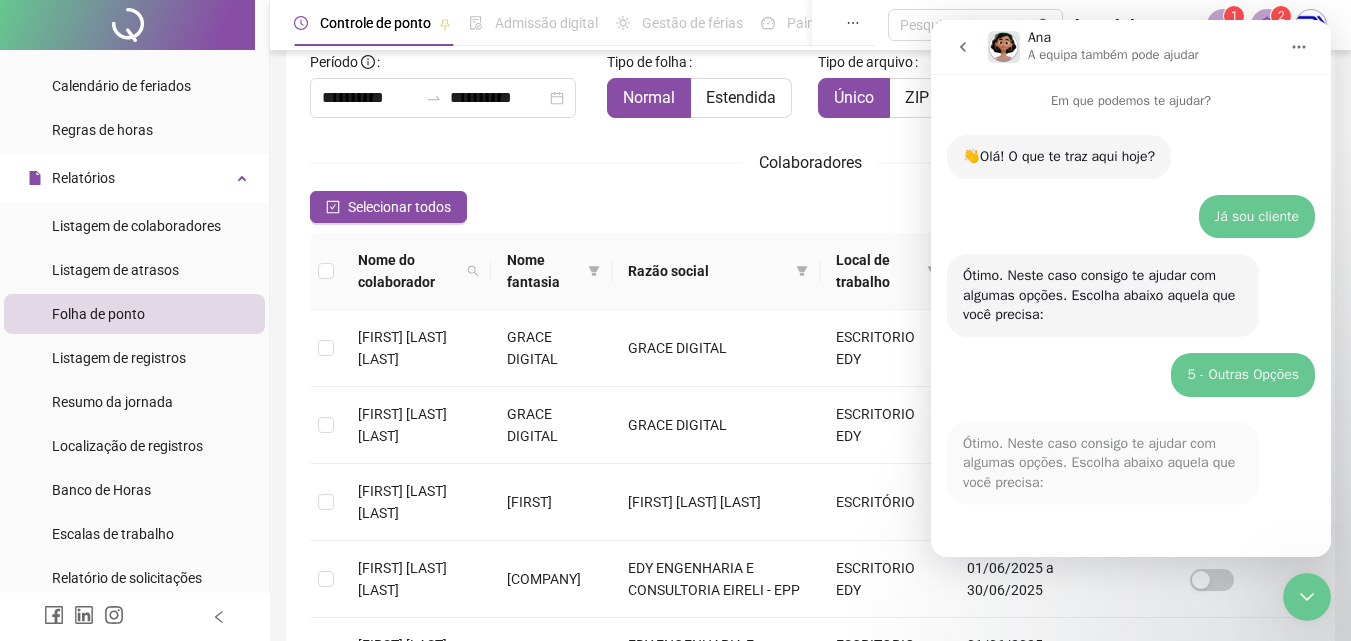 scroll, scrollTop: 316, scrollLeft: 0, axis: vertical 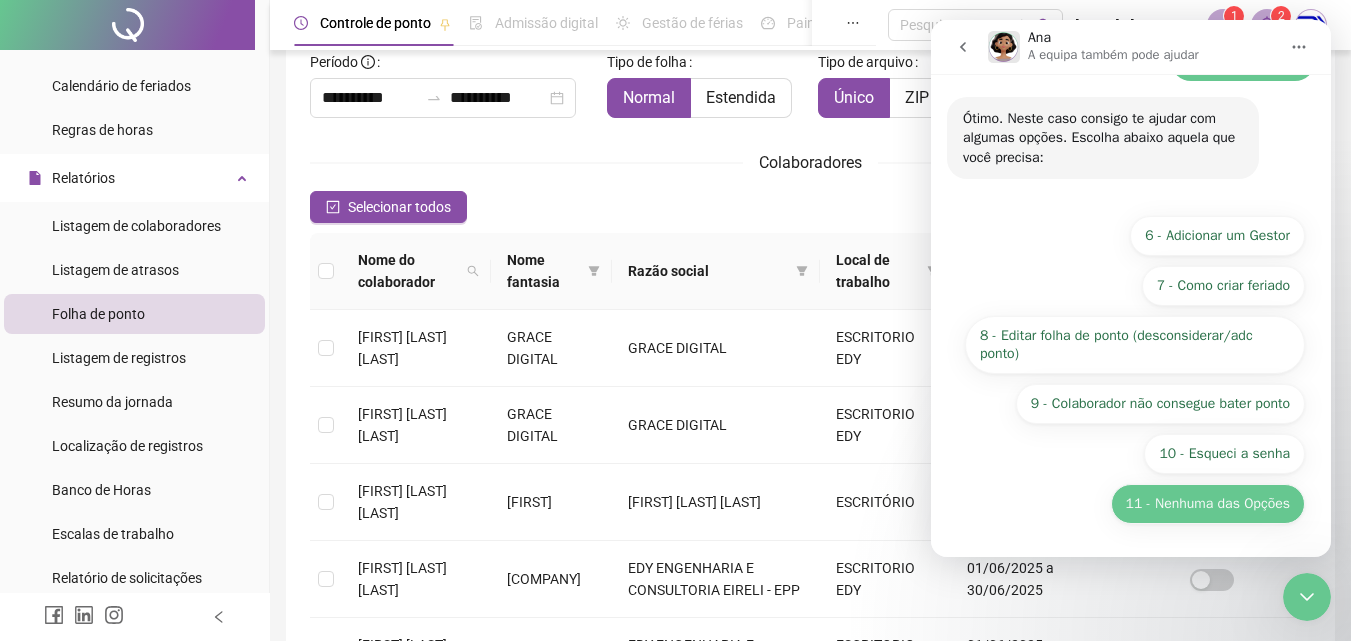 click on "11 - Nenhuma das Opções" at bounding box center (1208, 504) 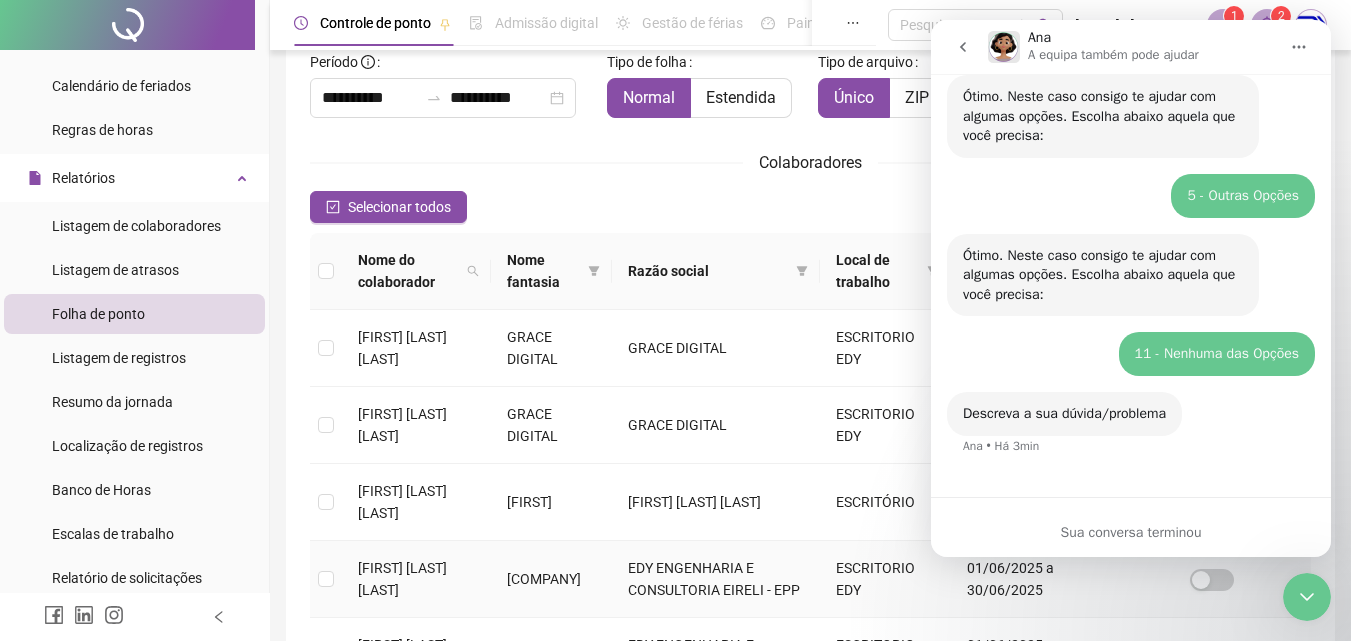 scroll, scrollTop: 179, scrollLeft: 0, axis: vertical 